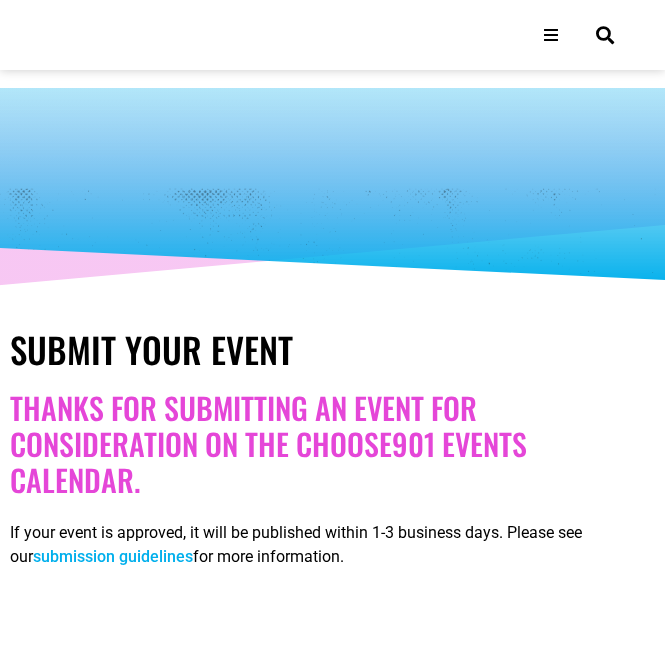 select 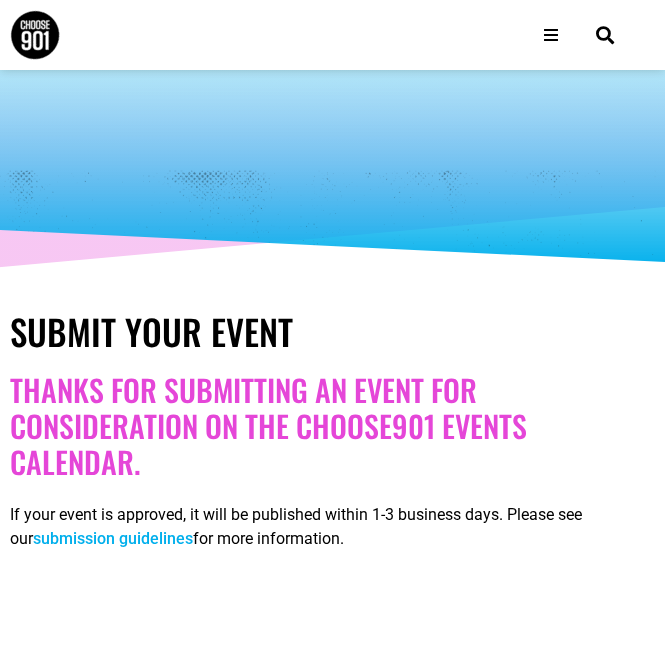 scroll, scrollTop: 0, scrollLeft: 0, axis: both 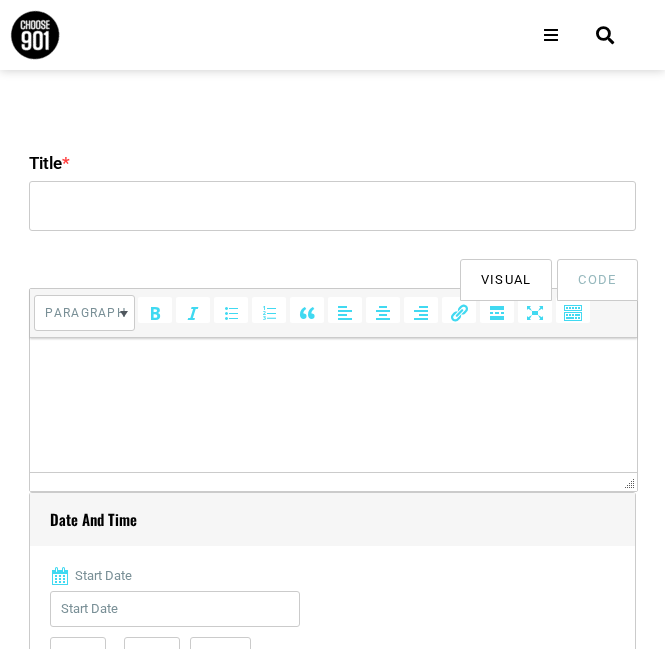 click on "Title  *" at bounding box center [332, 163] 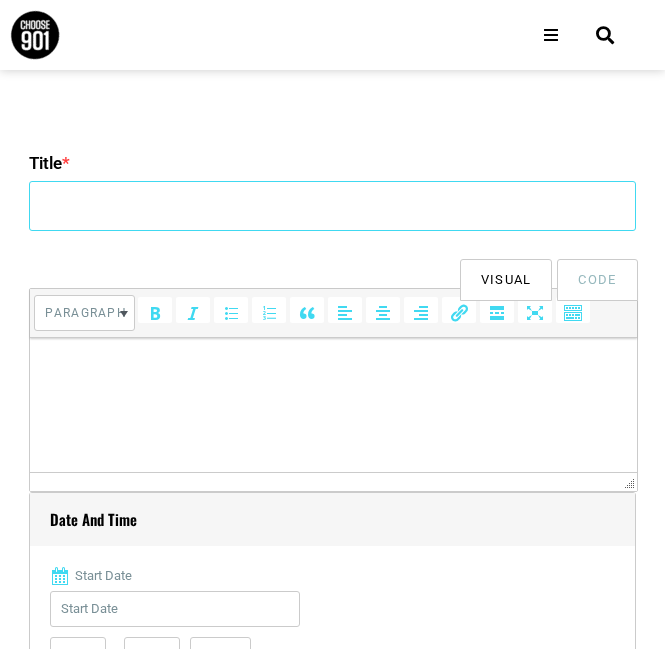 click on "Title  *" at bounding box center (332, 206) 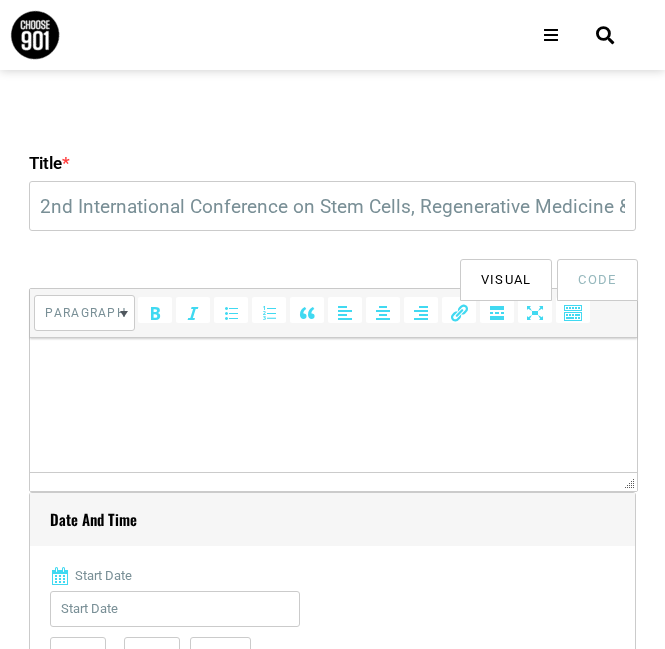 click at bounding box center (333, 366) 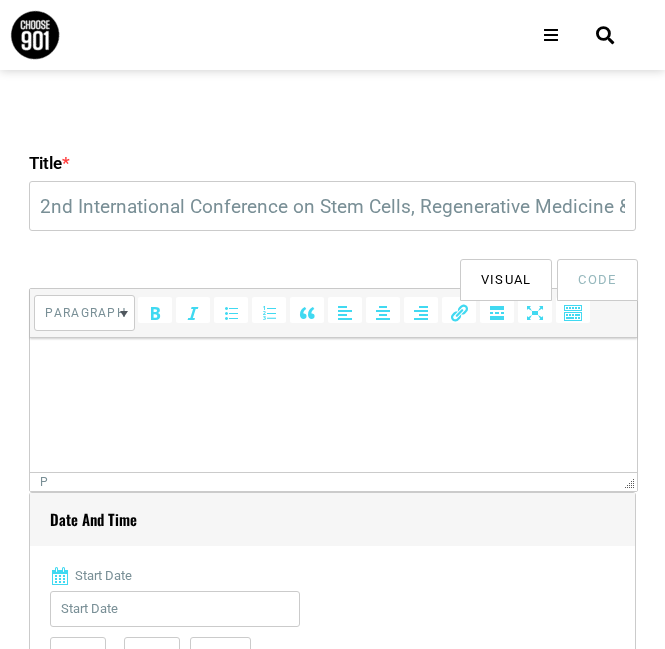 click at bounding box center [333, 366] 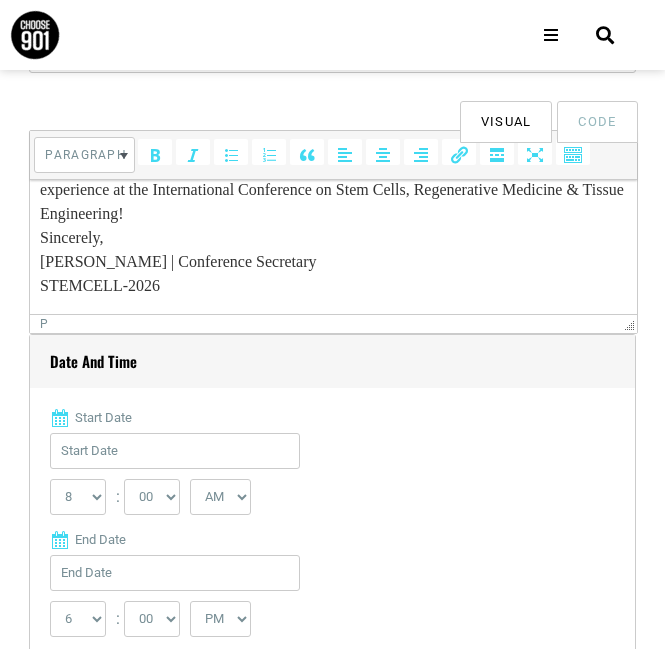 scroll, scrollTop: 1000, scrollLeft: 0, axis: vertical 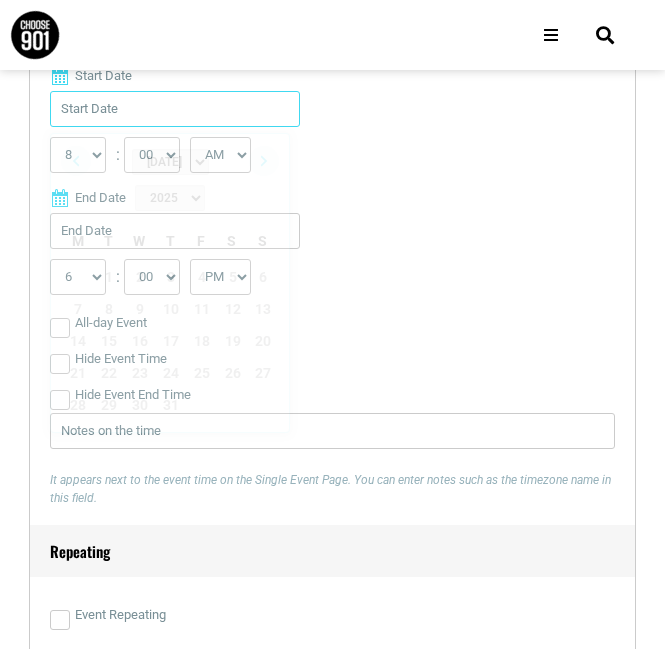 click on "Start Date" at bounding box center [175, 109] 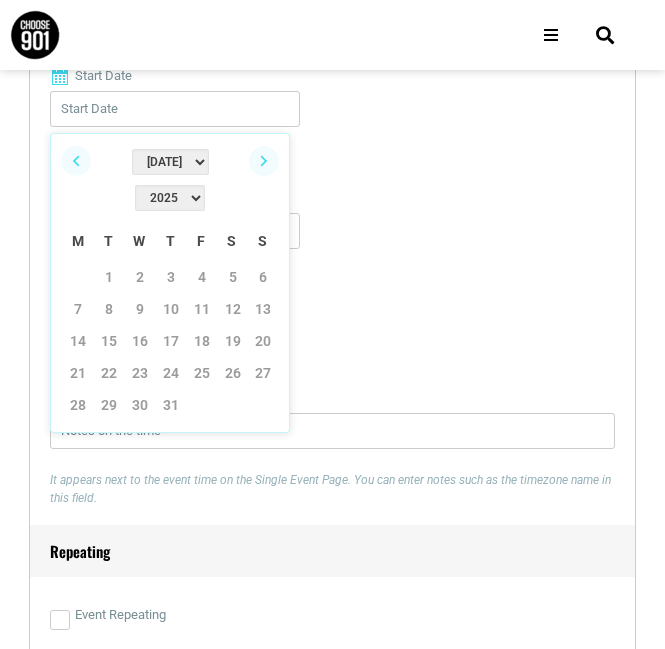click on "Jan Feb Mar Apr May Jun [DATE] Aug Sep Oct Nov [DATE] 2023 2024 2025 2026 2027 2028 2029 2030" at bounding box center (170, 180) 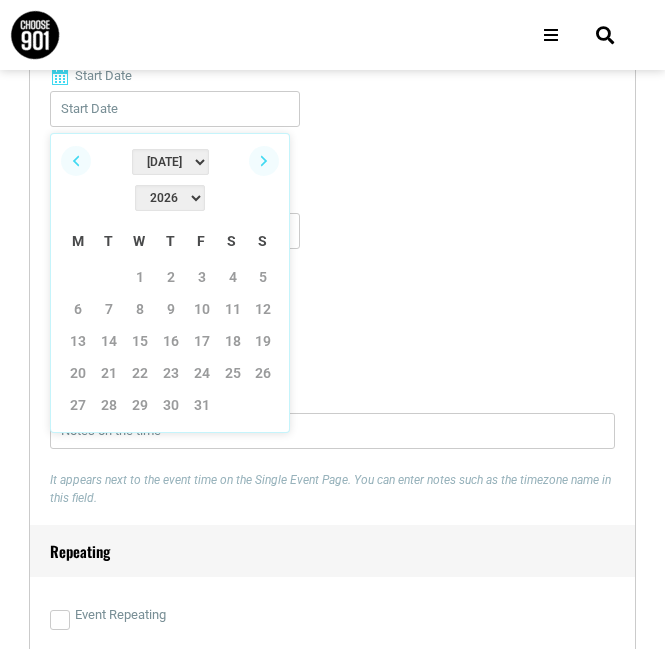 click on "Jan Feb Mar Apr May Jun [DATE] Aug Sep Oct Nov Dec" at bounding box center (170, 162) 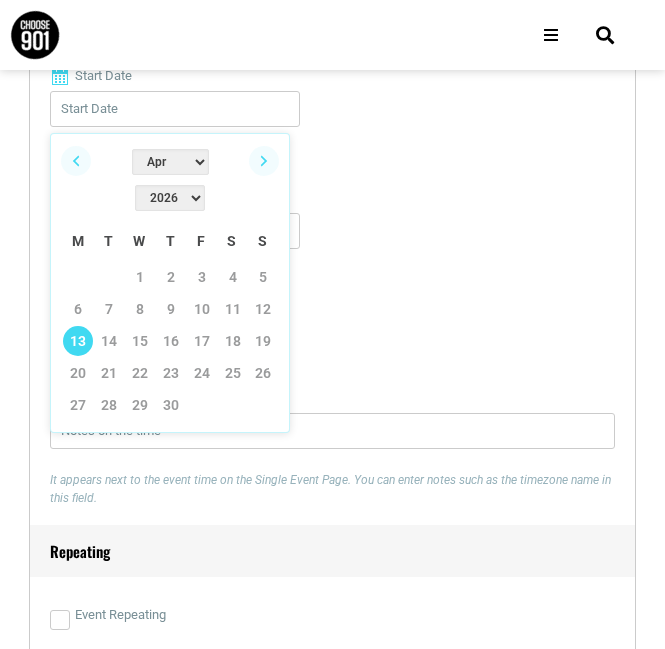 click on "13" at bounding box center [78, 341] 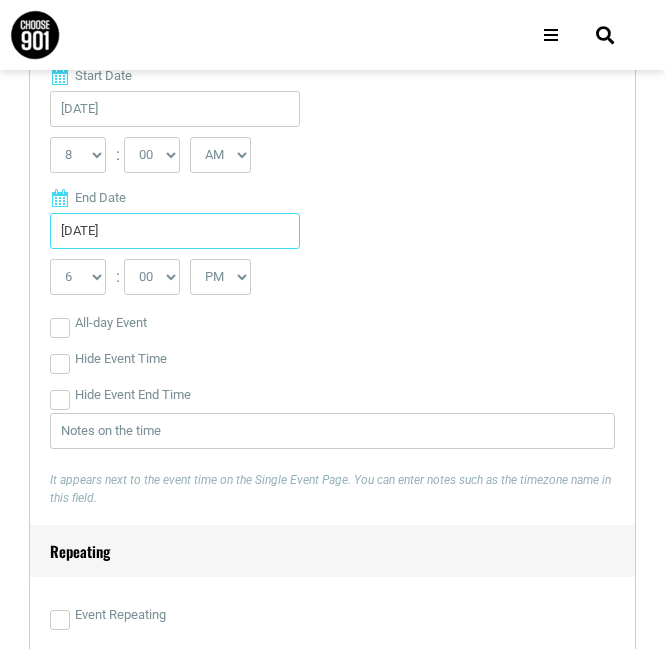 click on "[DATE]" at bounding box center (175, 231) 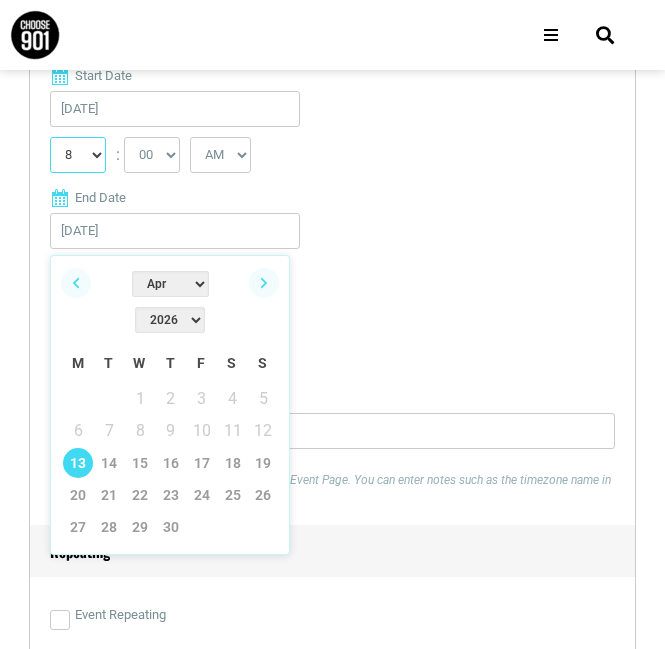 click on "0
1
2
3
4
5
6
7
8
9
10
11
12" at bounding box center [78, 155] 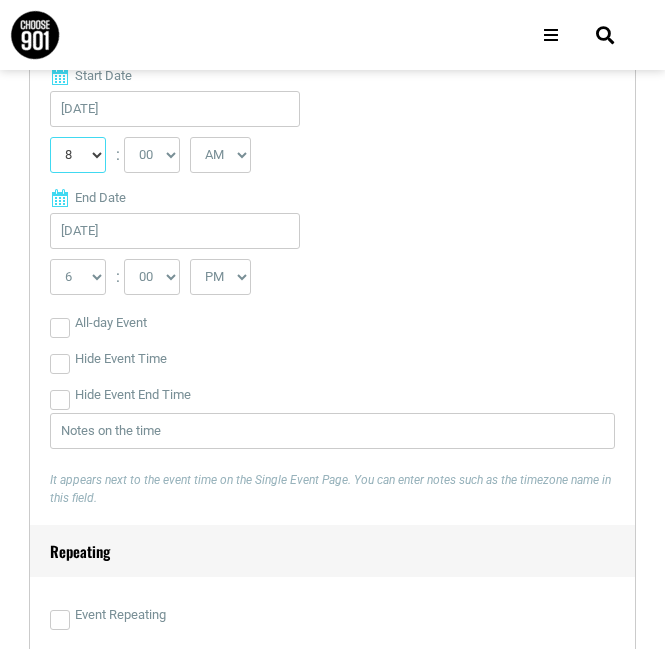 select on "9" 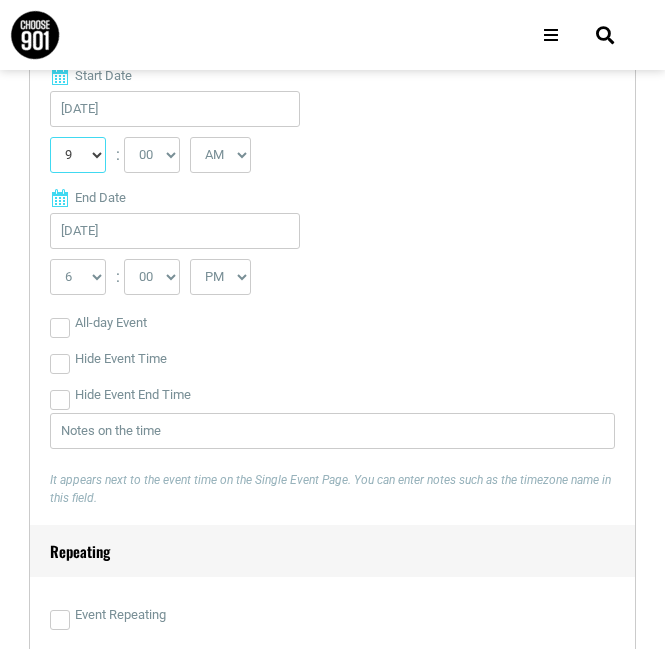 click on "0
1
2
3
4
5
6
7
8
9
10
11
12" at bounding box center (78, 155) 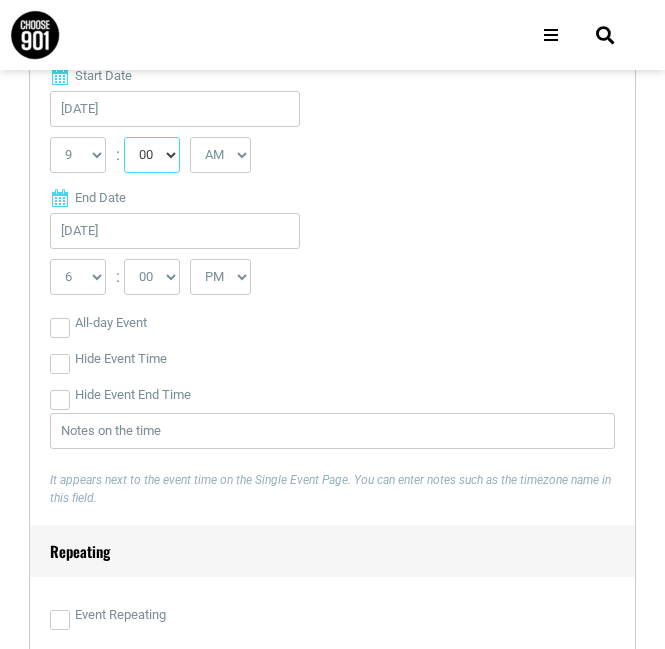click on "00
05
10
15
20
25
30
35
40
45
50
55" at bounding box center (152, 155) 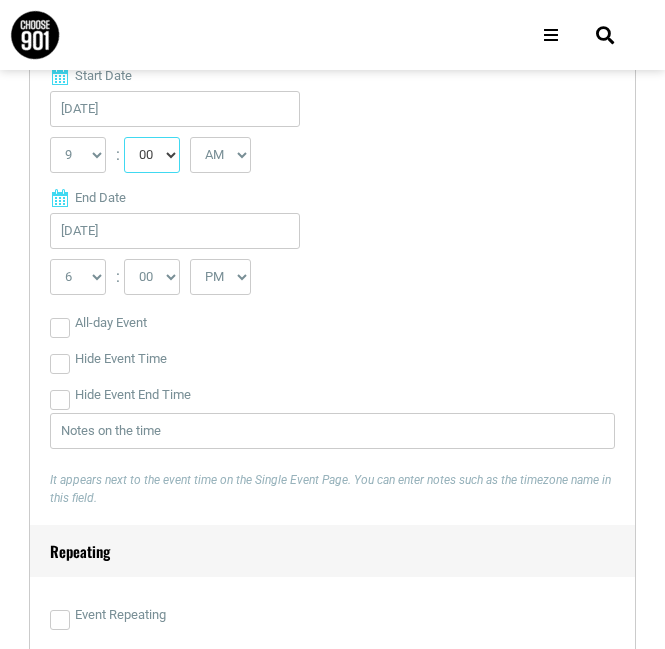 select on "30" 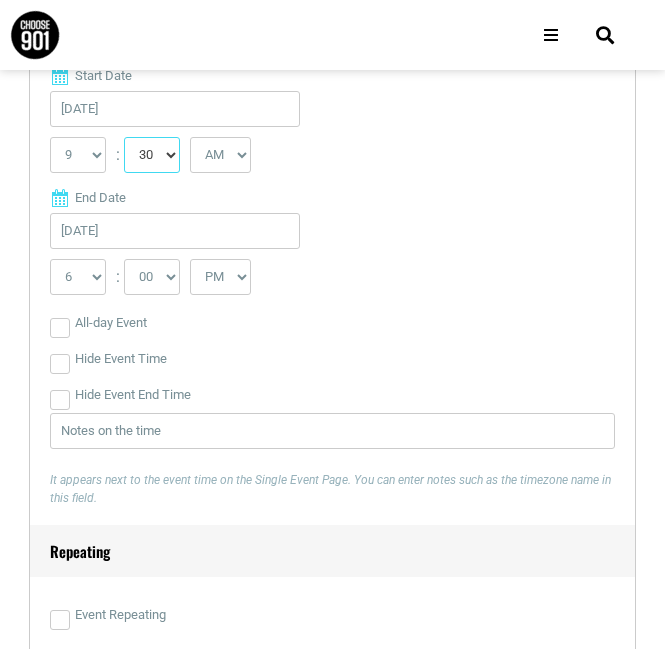 click on "00
05
10
15
20
25
30
35
40
45
50
55" at bounding box center [152, 155] 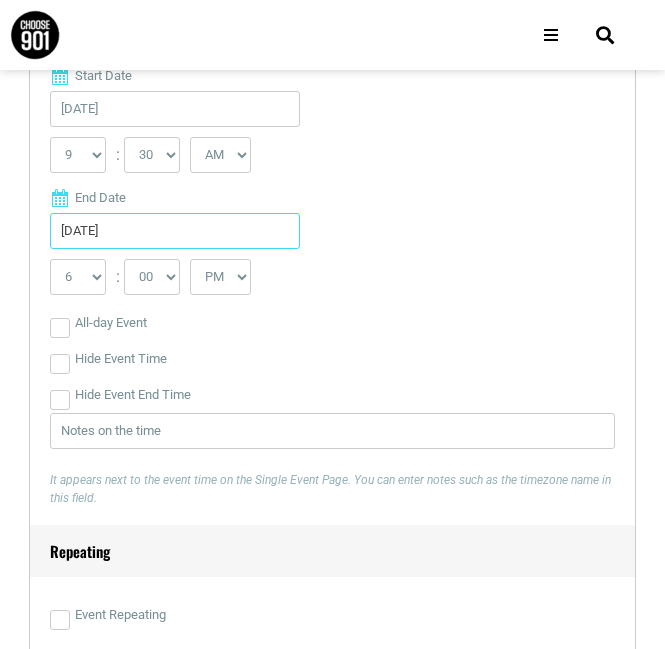click on "[DATE]" at bounding box center (175, 231) 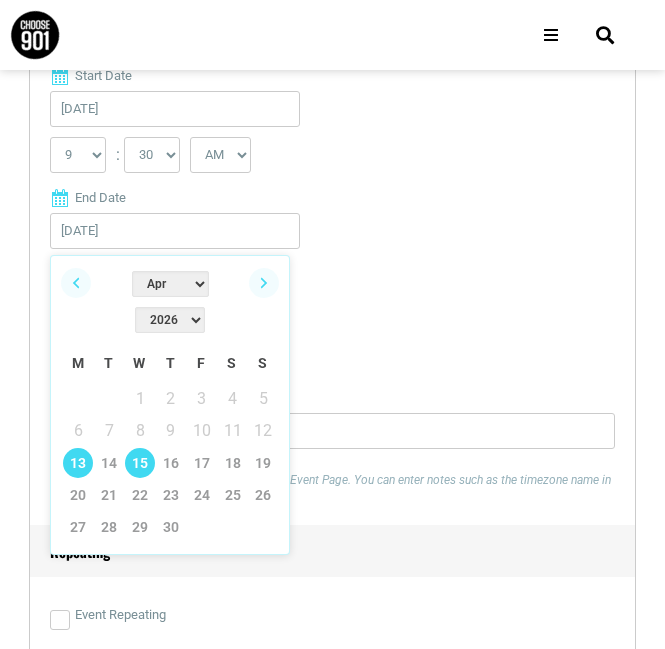 click on "15" at bounding box center (140, 463) 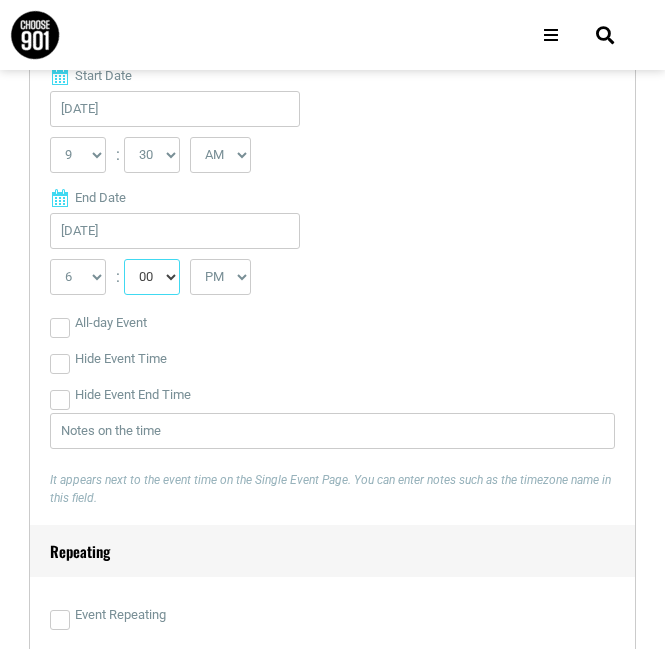 click on "00
05
10
15
20
25
30
35
40
45
50
55" at bounding box center [152, 277] 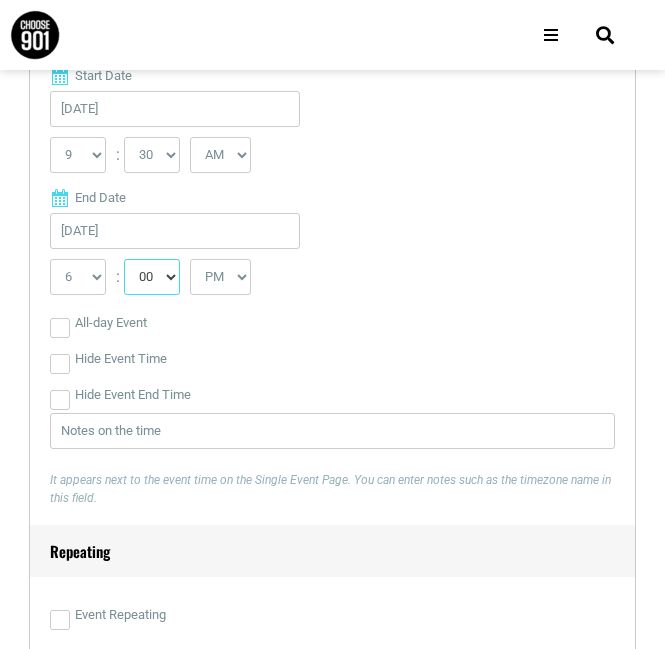 select on "30" 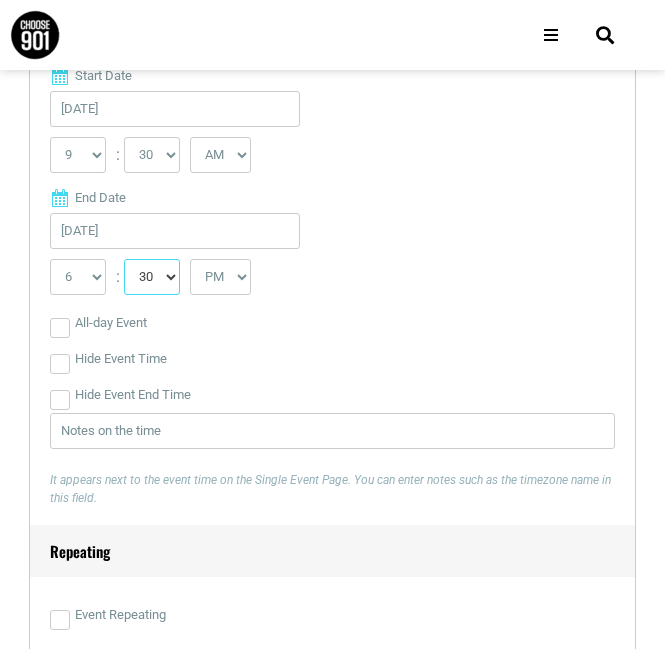 click on "00
05
10
15
20
25
30
35
40
45
50
55" at bounding box center (152, 277) 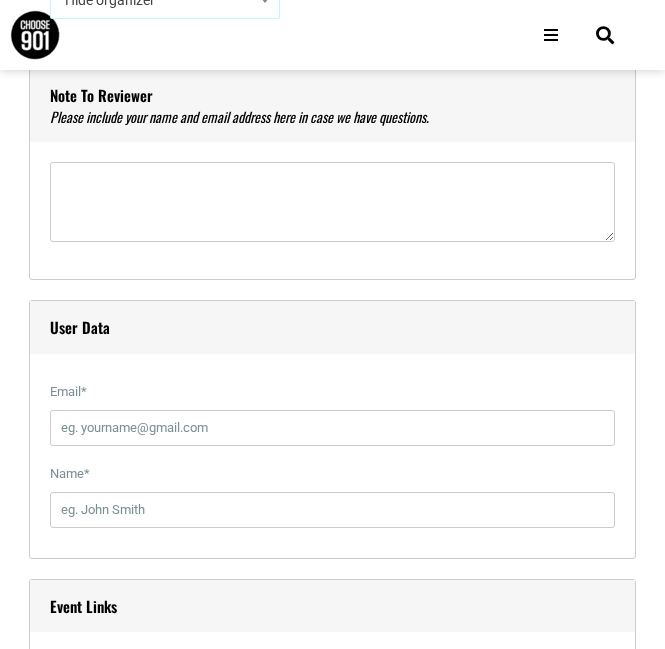 scroll, scrollTop: 2300, scrollLeft: 0, axis: vertical 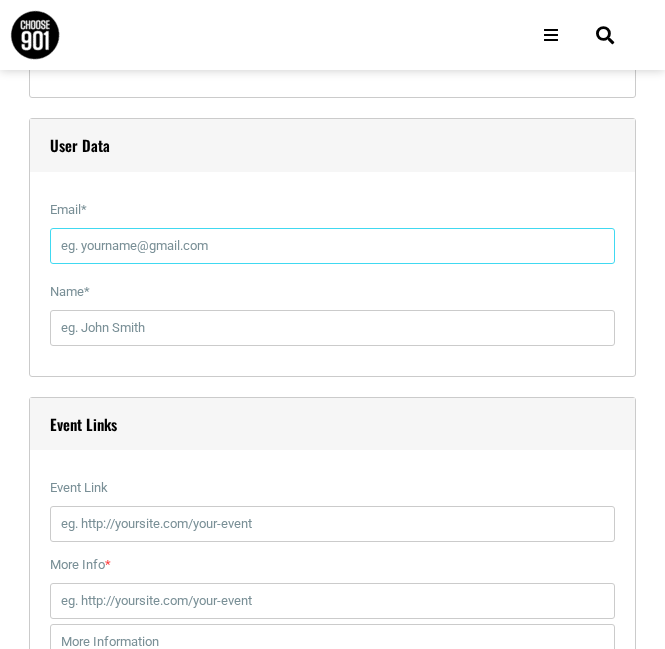 click on "Email *" at bounding box center [332, 246] 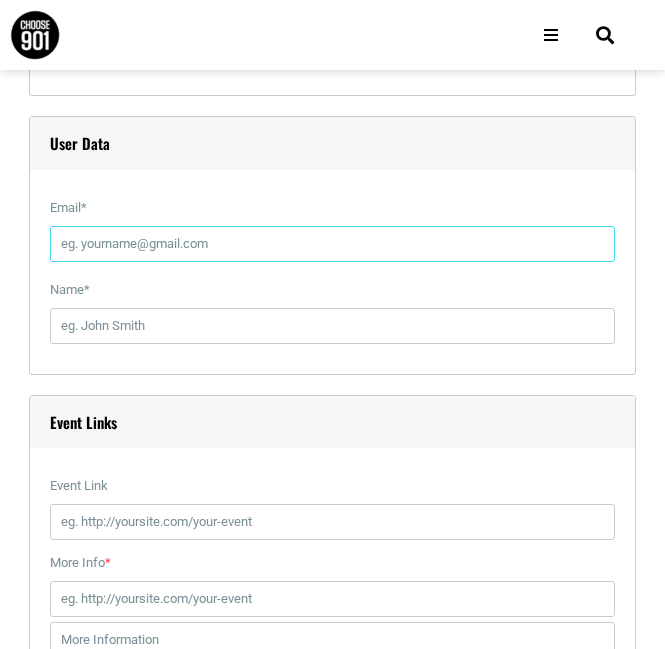 scroll, scrollTop: 2300, scrollLeft: 0, axis: vertical 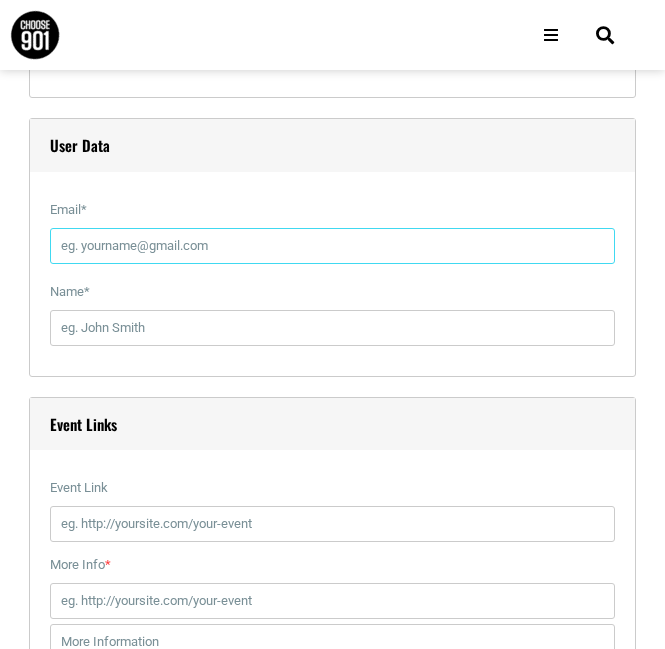 click on "Email *" at bounding box center [332, 246] 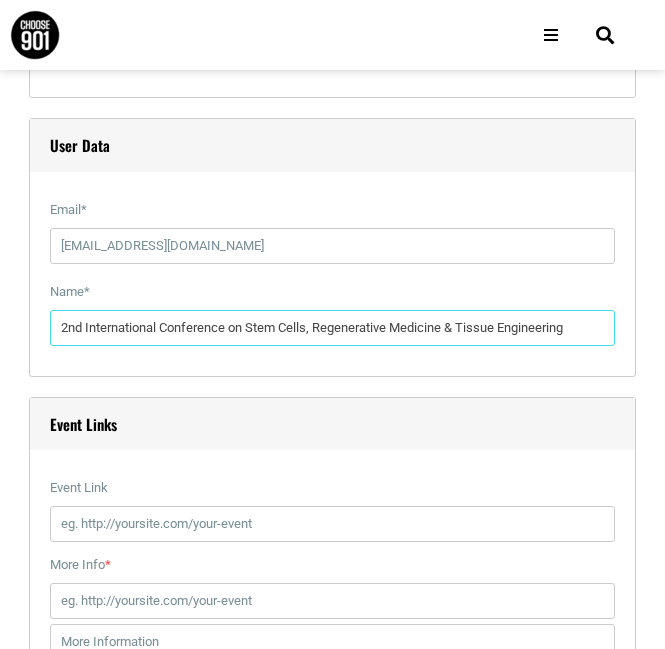 click on "2nd International Conference on Stem Cells, Regenerative Medicine & Tissue Engineering" at bounding box center (332, 328) 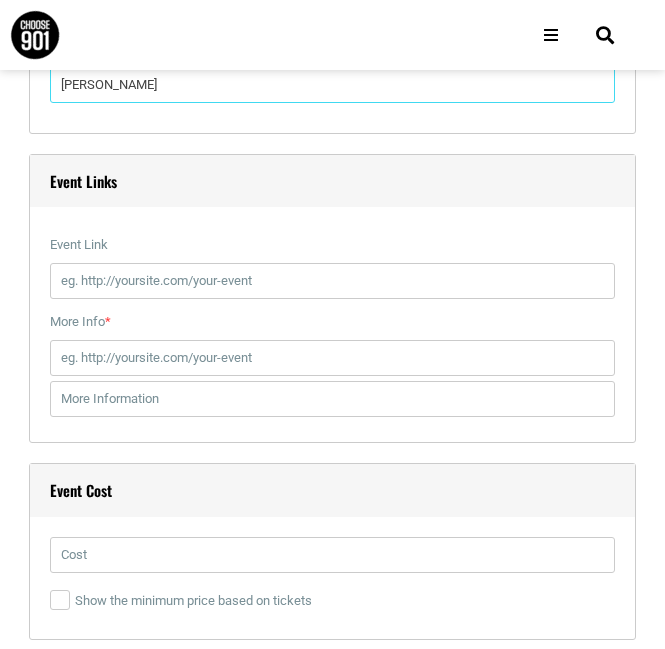 scroll, scrollTop: 2600, scrollLeft: 0, axis: vertical 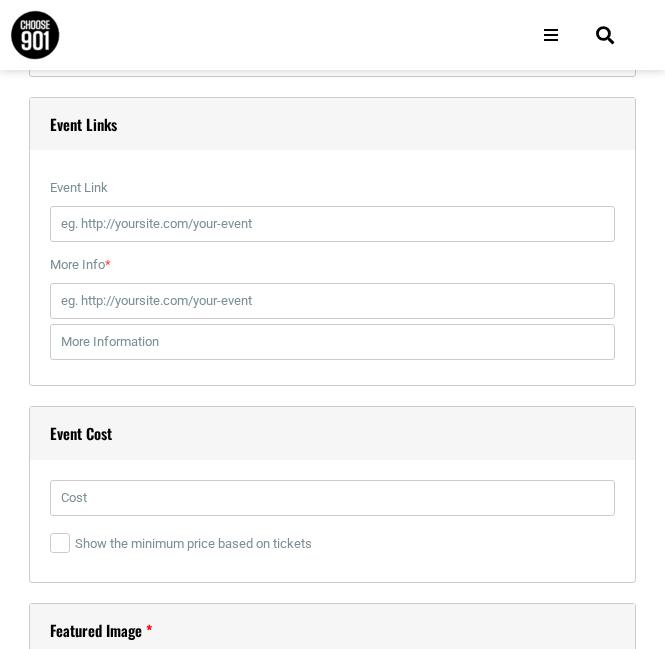 click on "More Info  *" at bounding box center (332, 265) 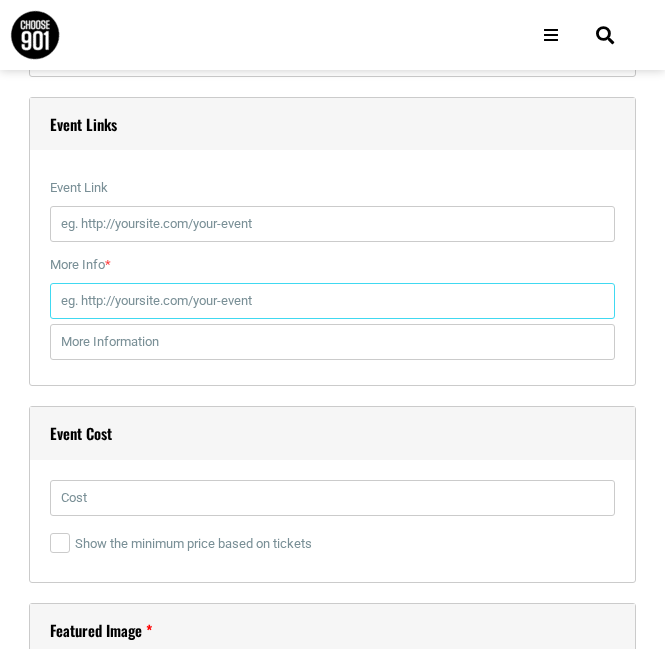click on "More Info  *" at bounding box center [332, 301] 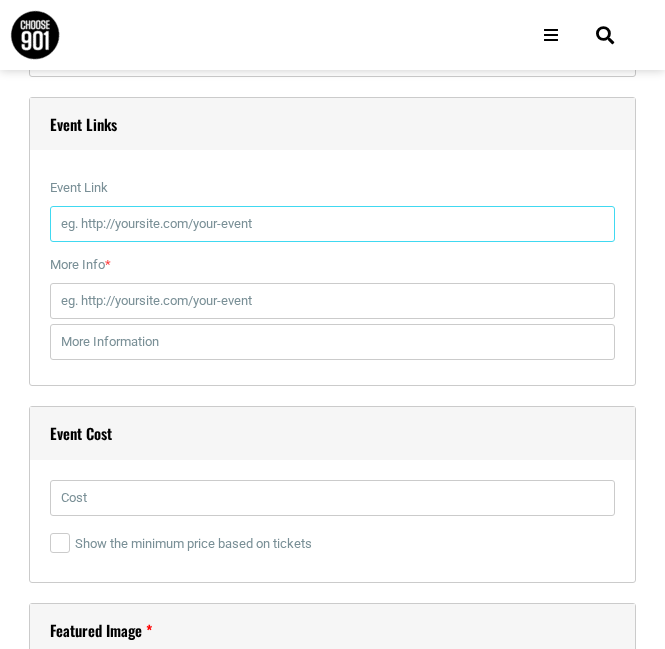 click on "Event Link" at bounding box center [332, 224] 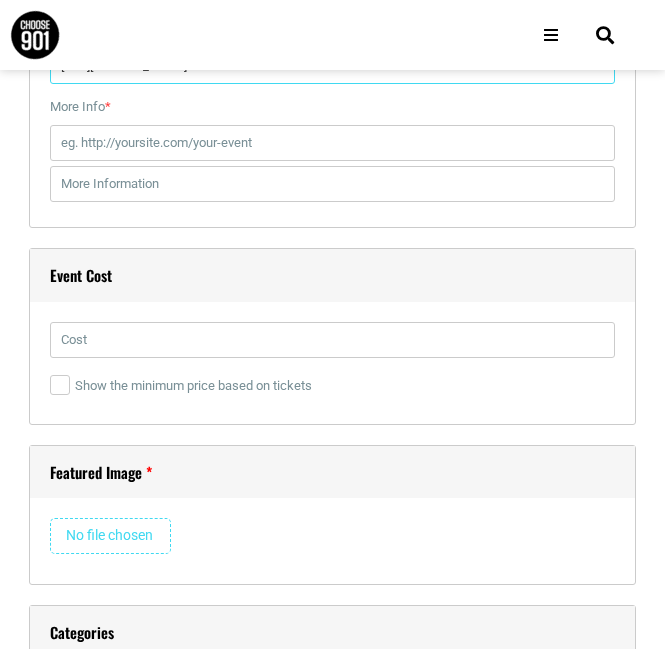 scroll, scrollTop: 2800, scrollLeft: 0, axis: vertical 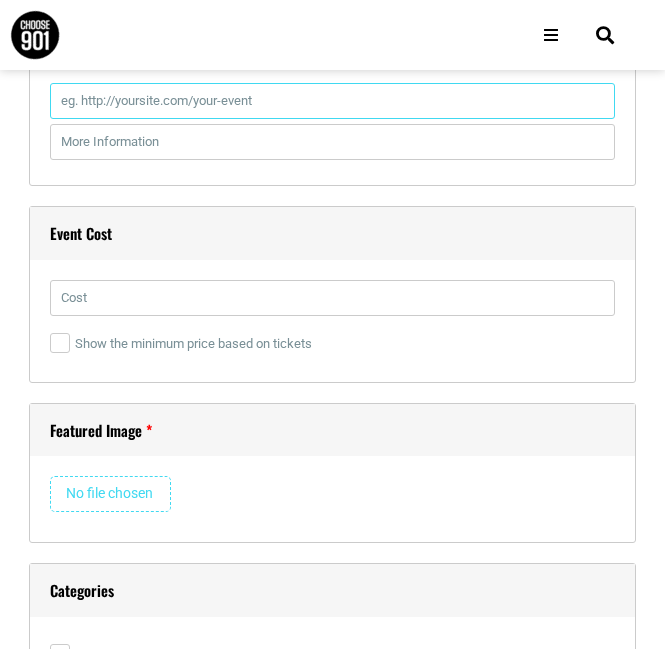 drag, startPoint x: 128, startPoint y: 92, endPoint x: 150, endPoint y: 111, distance: 29.068884 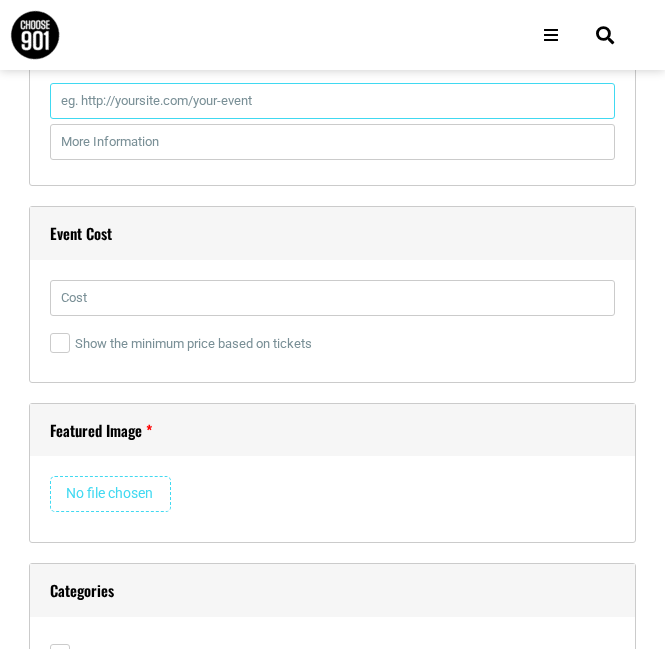 click on "More Info  *" at bounding box center (332, 101) 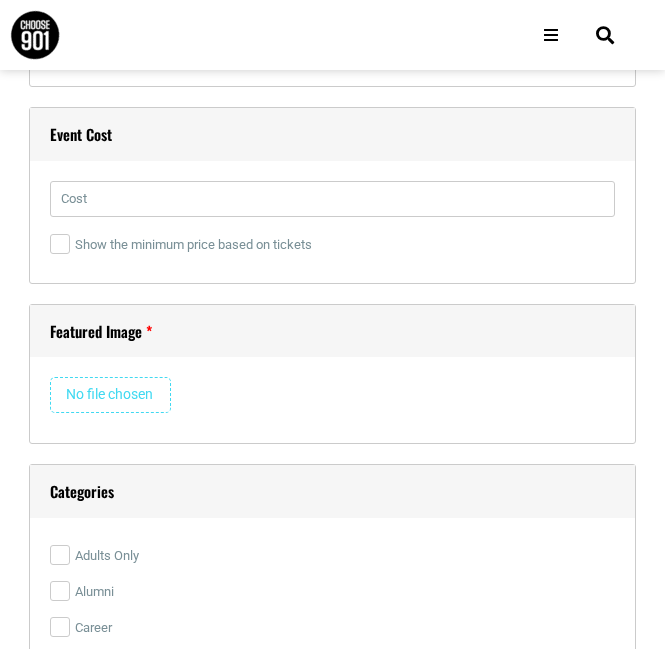 scroll, scrollTop: 2900, scrollLeft: 0, axis: vertical 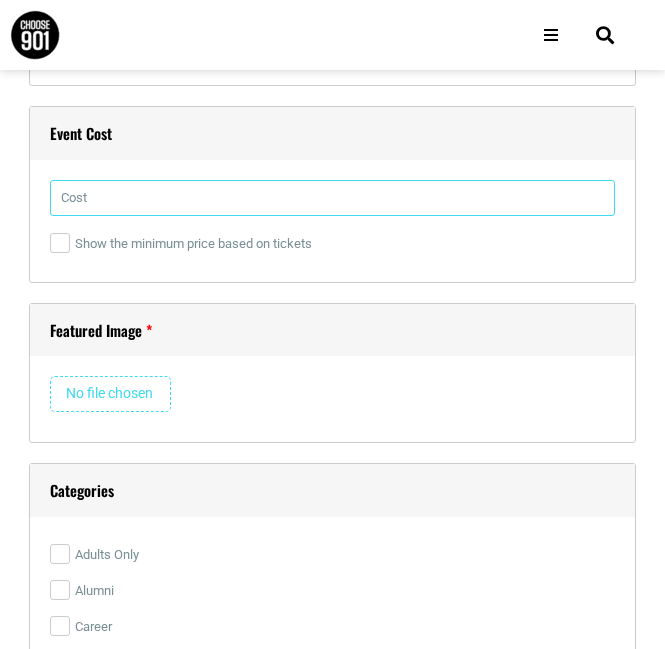 click at bounding box center [332, 198] 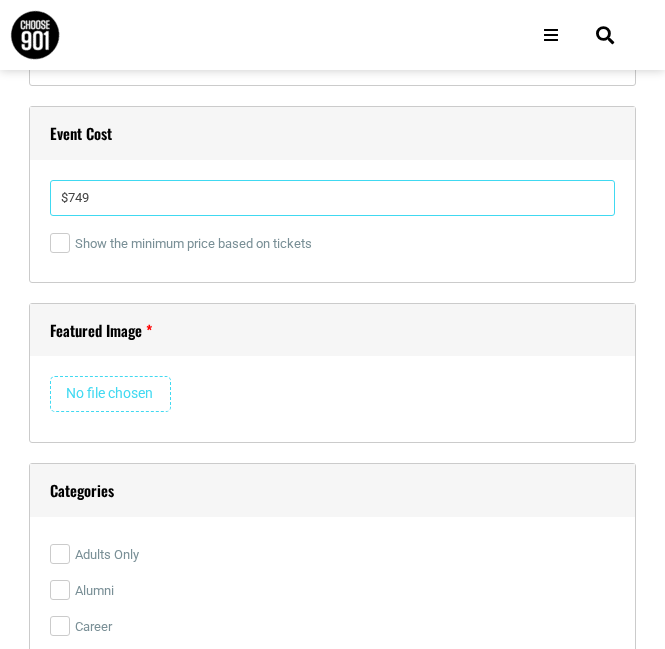 type on "$749" 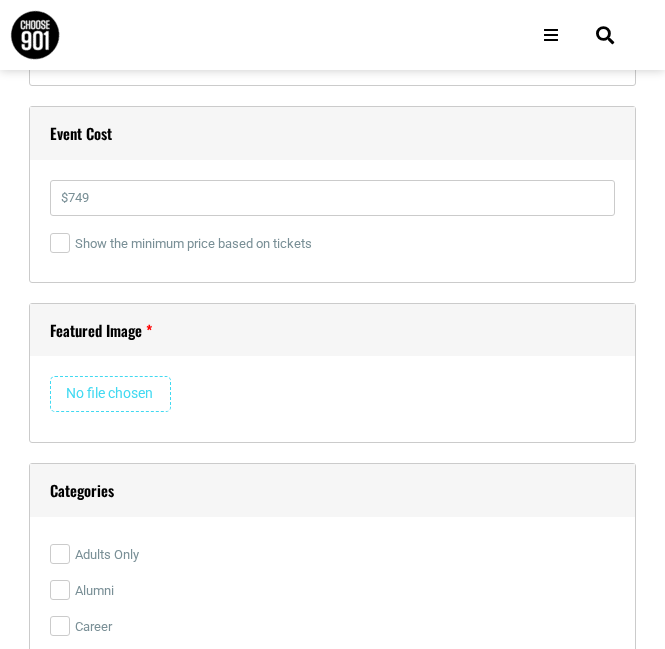 click at bounding box center (110, 394) 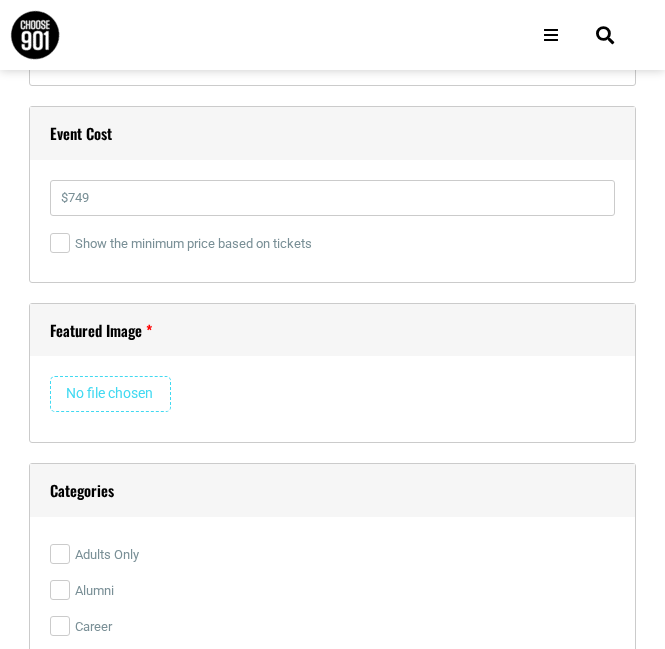 type on "C:\fakepath\STEMCELL-2026 Conference Glimpses Banner.png" 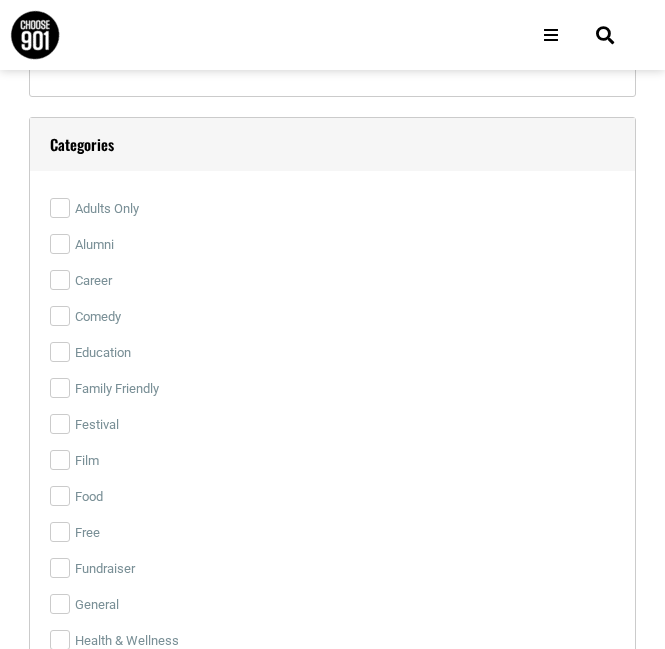 scroll, scrollTop: 3300, scrollLeft: 0, axis: vertical 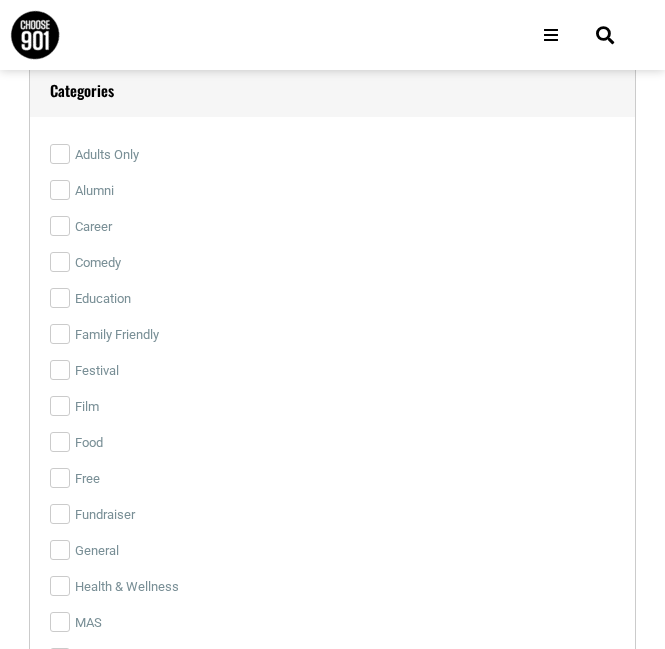 type 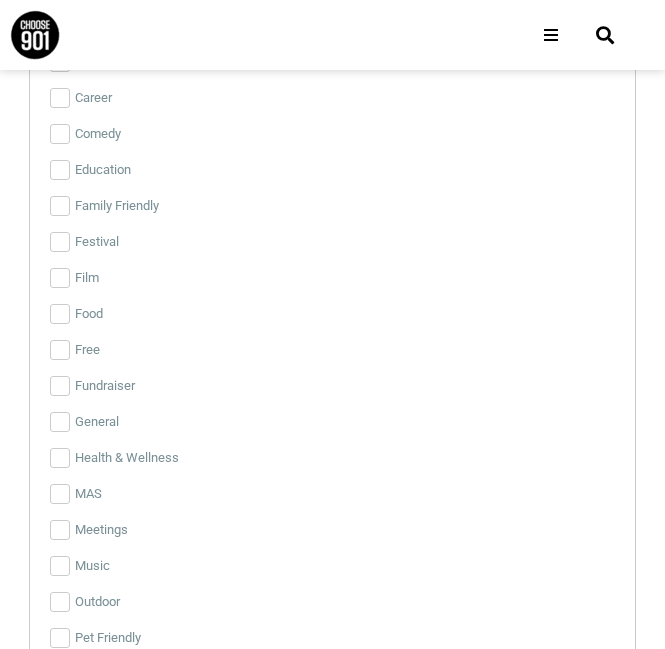 scroll, scrollTop: 3924, scrollLeft: 0, axis: vertical 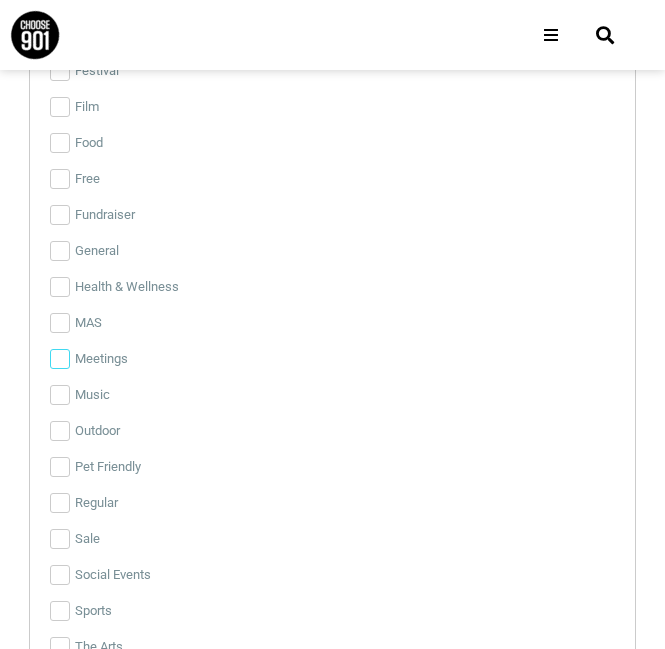 click on "Meetings" at bounding box center (60, 359) 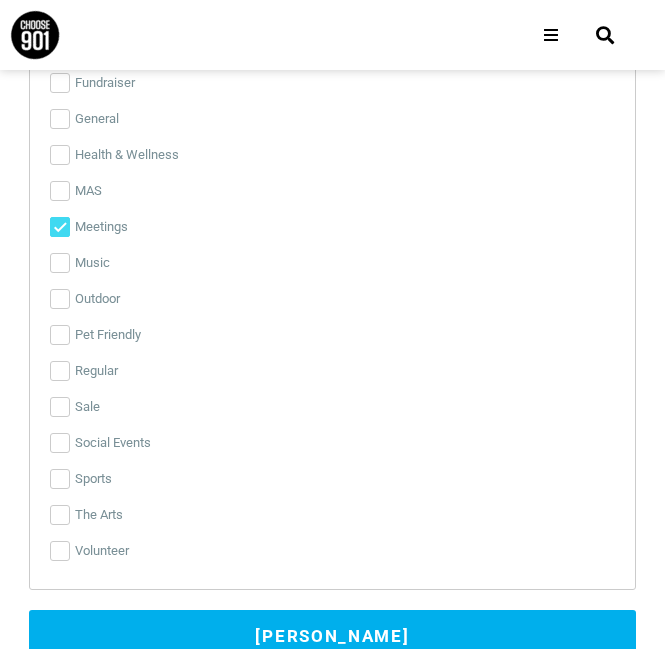 scroll, scrollTop: 4324, scrollLeft: 0, axis: vertical 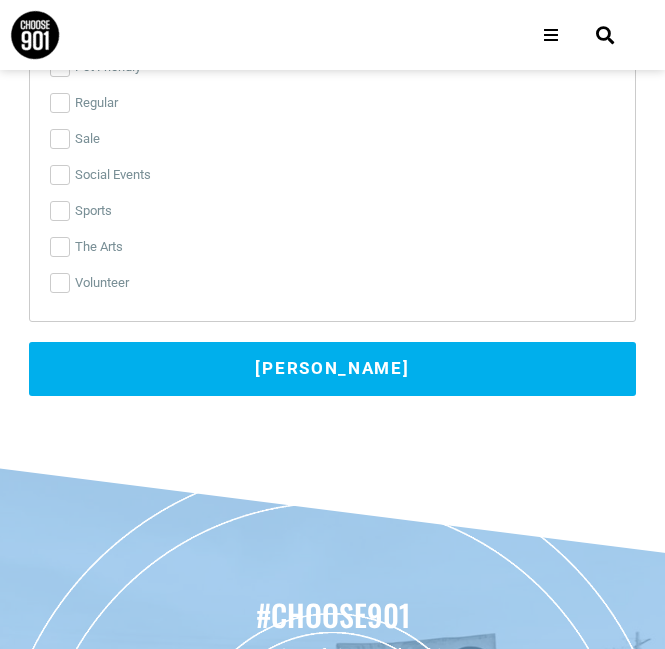 click on "[PERSON_NAME]" at bounding box center [332, 369] 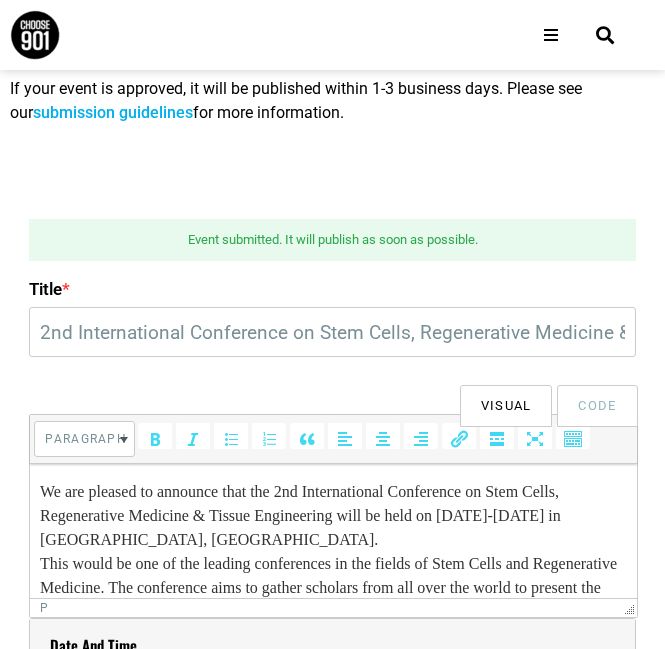 scroll, scrollTop: 438, scrollLeft: 0, axis: vertical 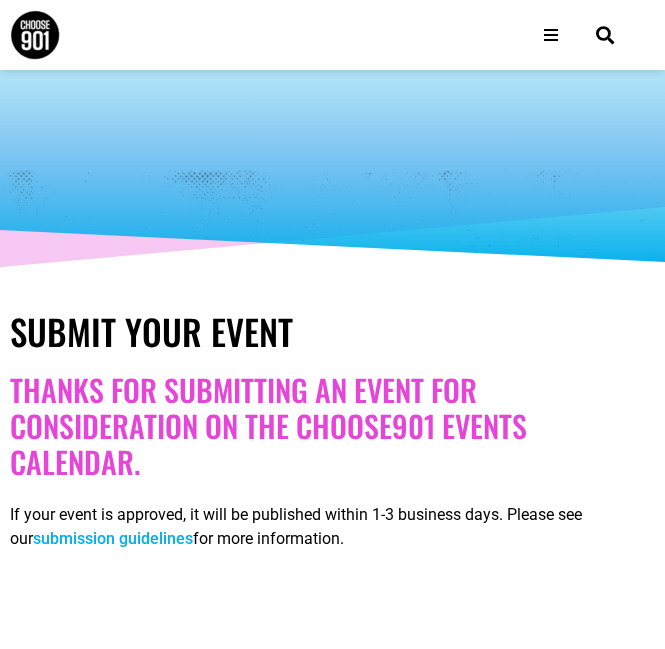 select 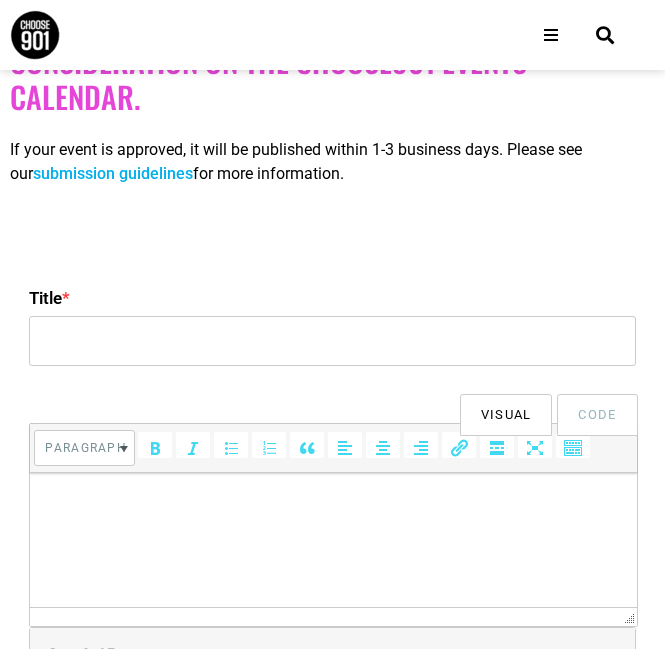 scroll, scrollTop: 400, scrollLeft: 0, axis: vertical 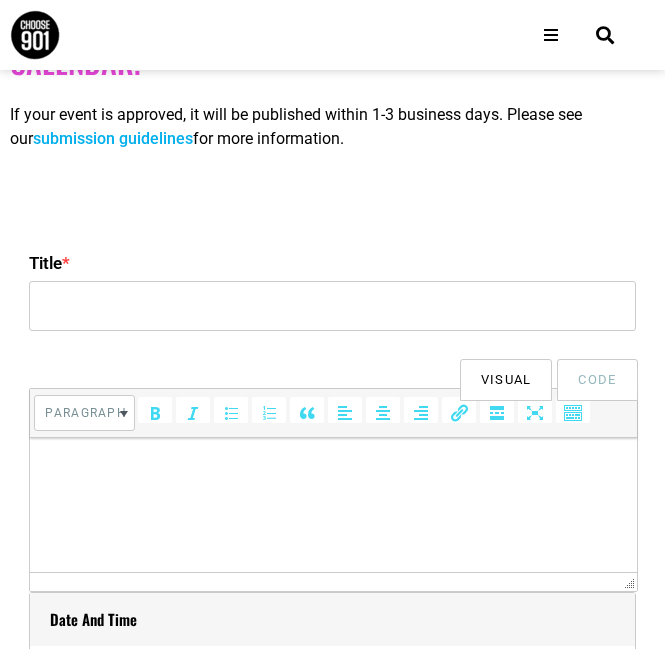 click on "Visual
Code" at bounding box center (332, 364) 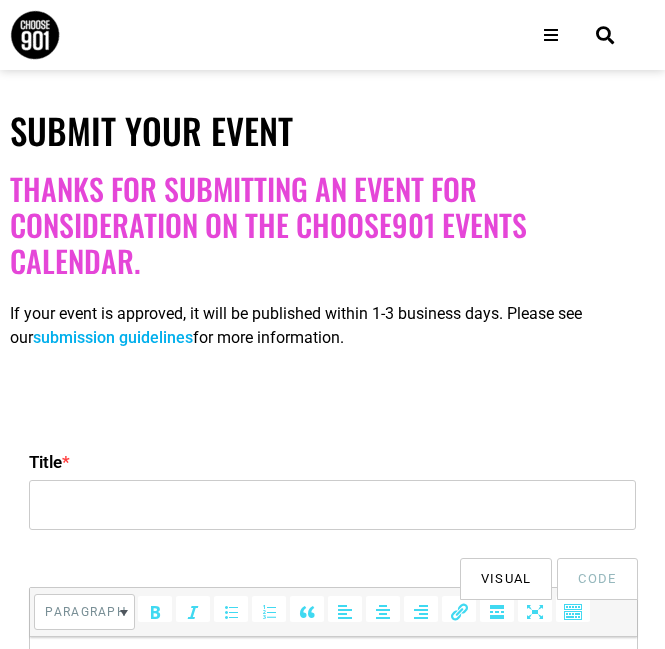 scroll, scrollTop: 200, scrollLeft: 0, axis: vertical 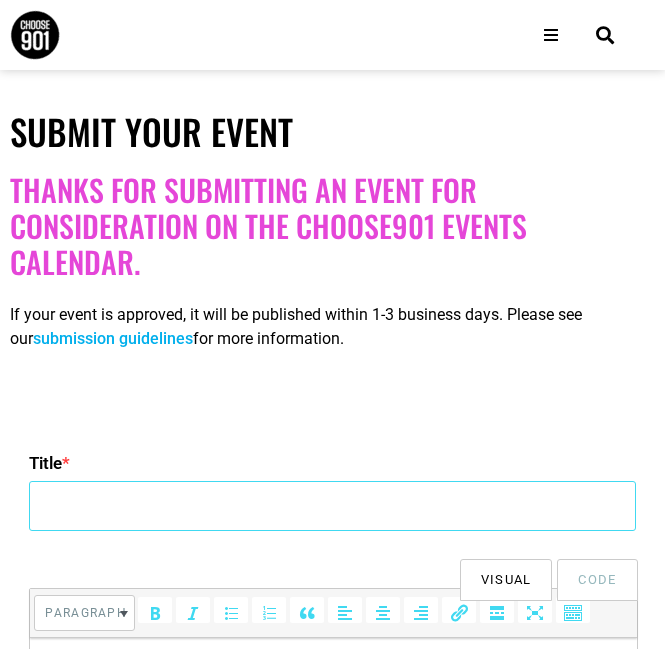 click on "Title  *" at bounding box center [332, 506] 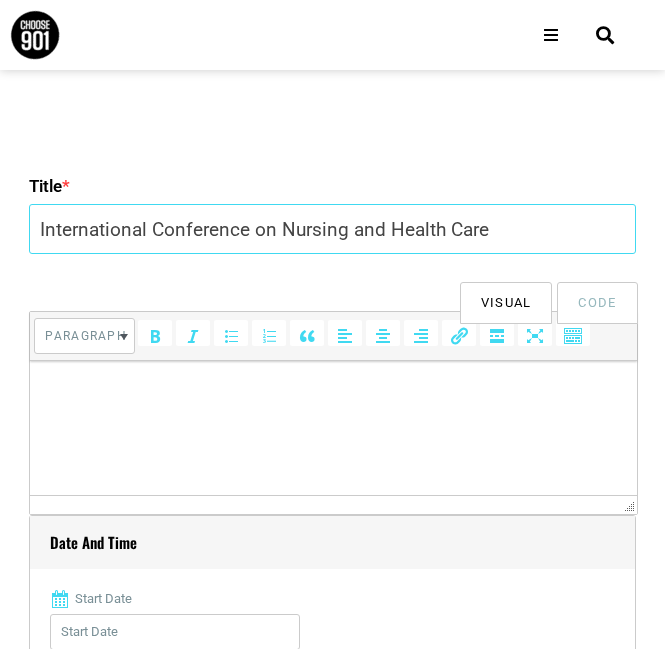 scroll, scrollTop: 500, scrollLeft: 0, axis: vertical 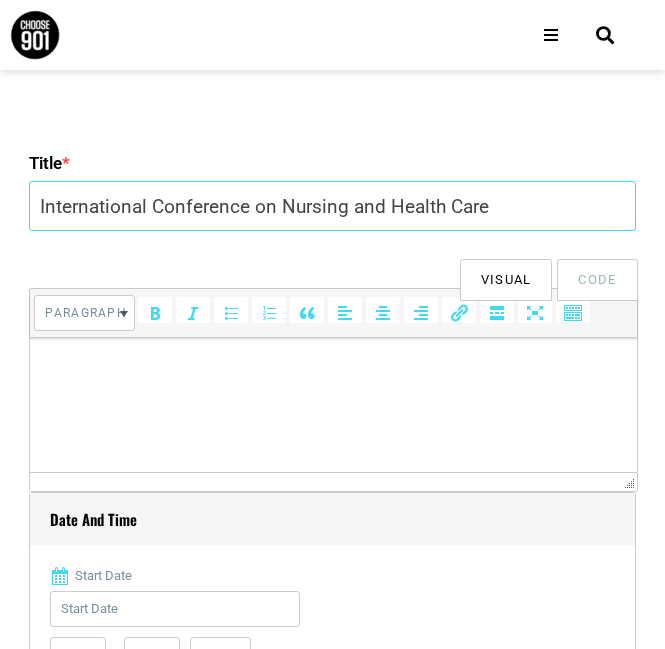 type on "International Conference on Nursing and Health Care" 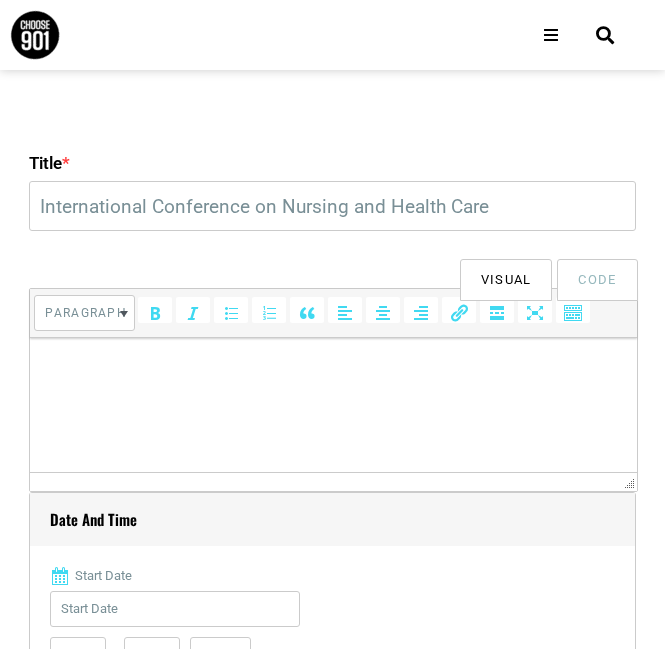 click at bounding box center (333, 366) 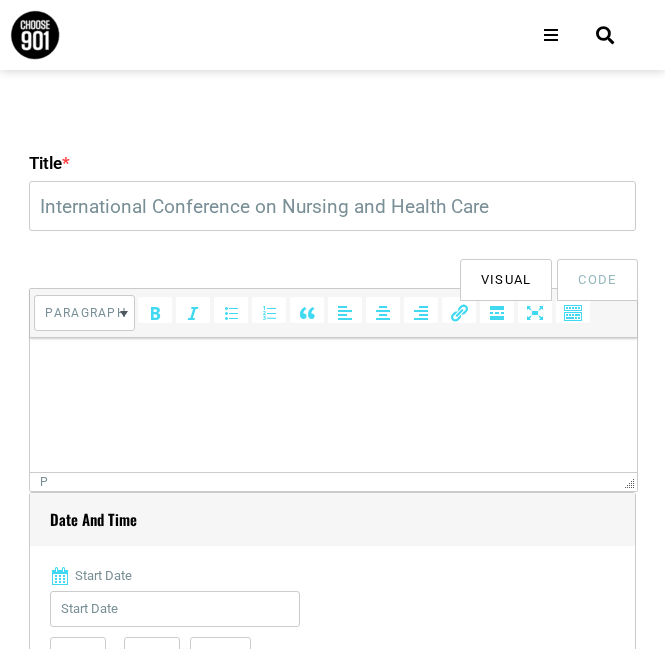 click at bounding box center (333, 366) 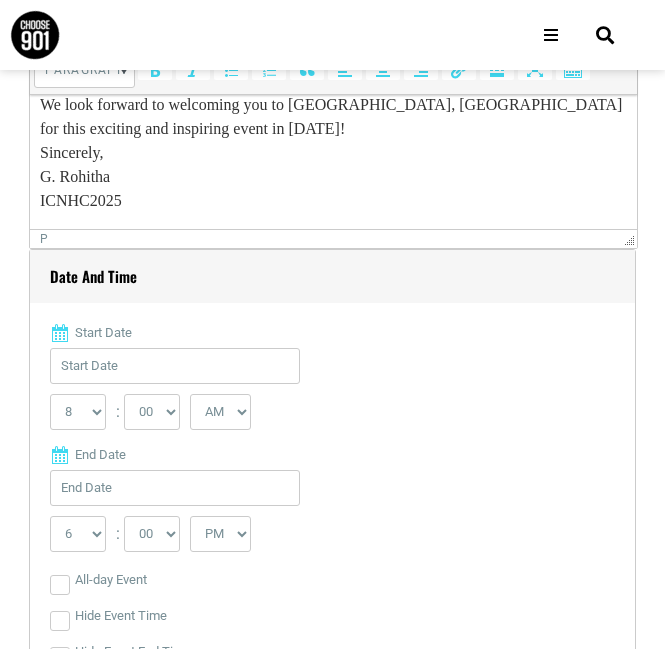 scroll, scrollTop: 800, scrollLeft: 0, axis: vertical 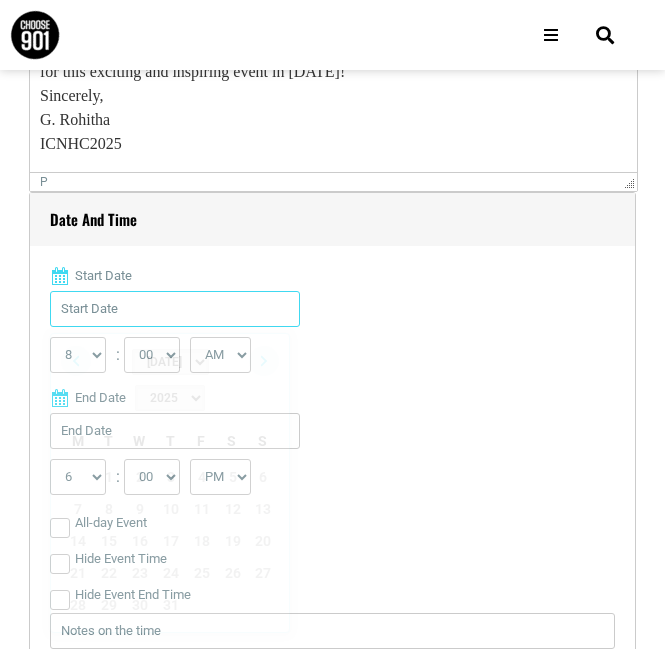 click on "Start Date" at bounding box center (175, 309) 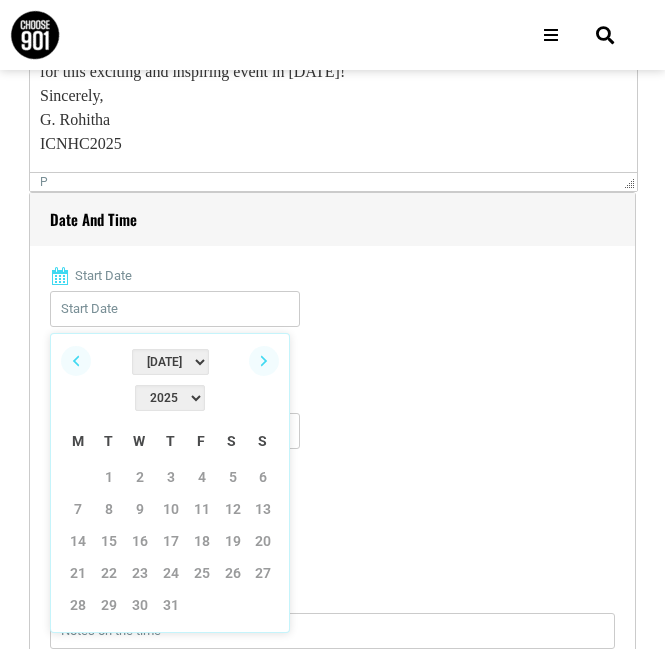 click on "2022 2023 2024 2025 2026 2027 2028 2029 2030" at bounding box center [170, 398] 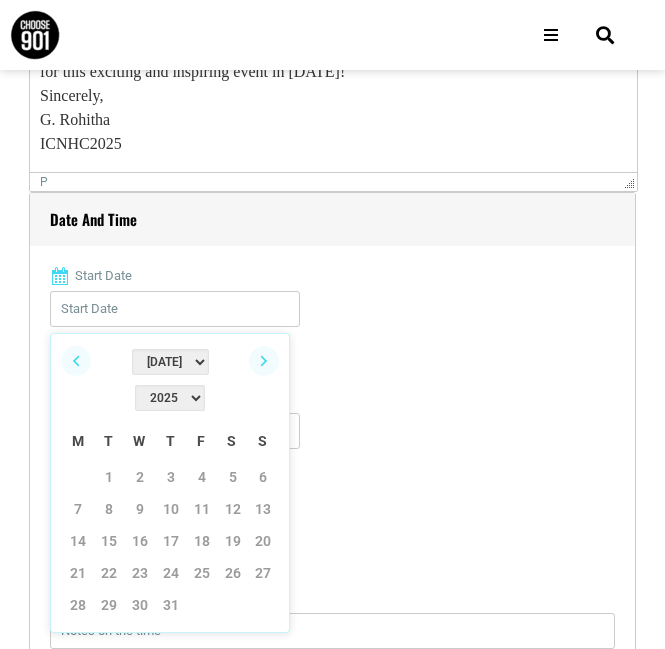 click on "Jan Feb Mar Apr May Jun [DATE] Aug Sep Oct Nov Dec" at bounding box center [170, 362] 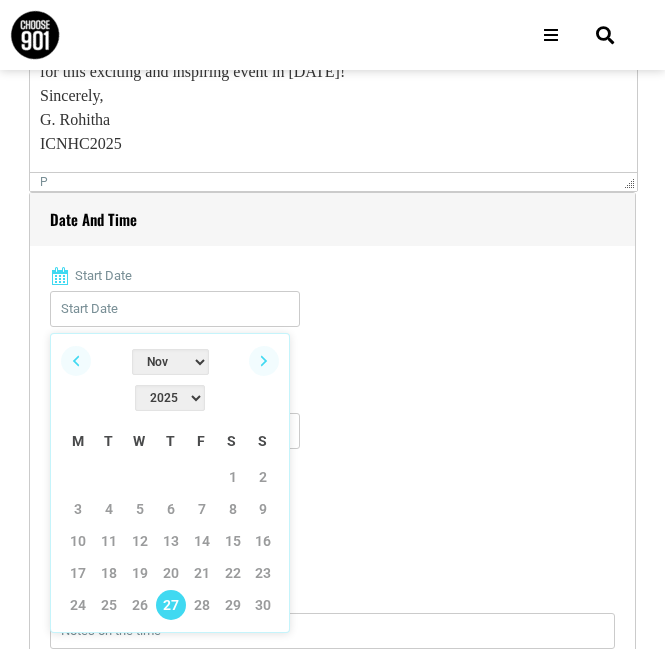 click on "27" at bounding box center [171, 605] 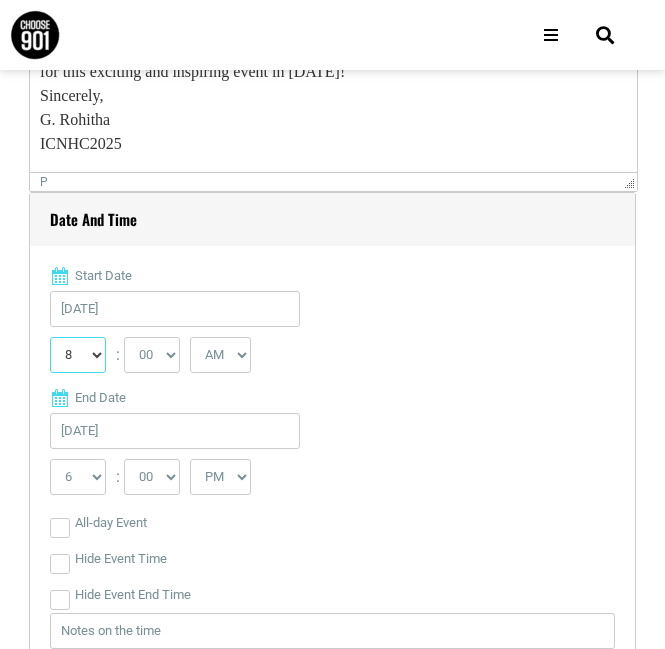 click on "0
1
2
3
4
5
6
7
8
9
10
11
12" at bounding box center [78, 355] 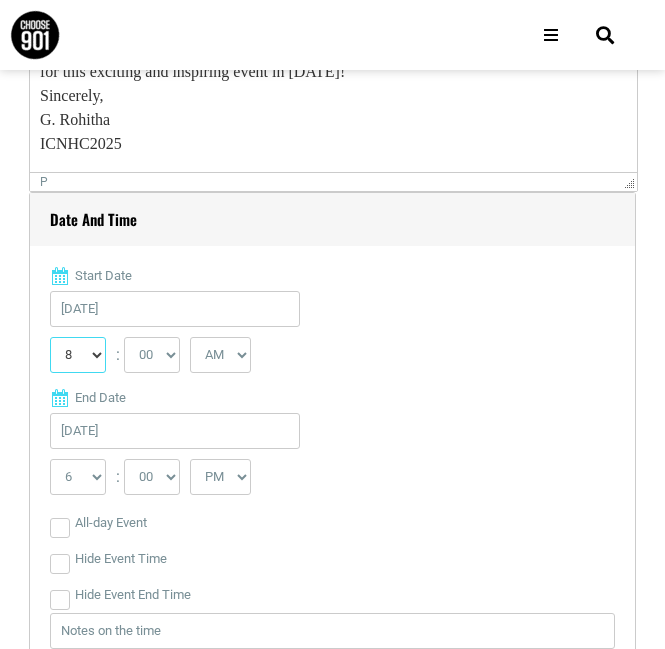 select on "9" 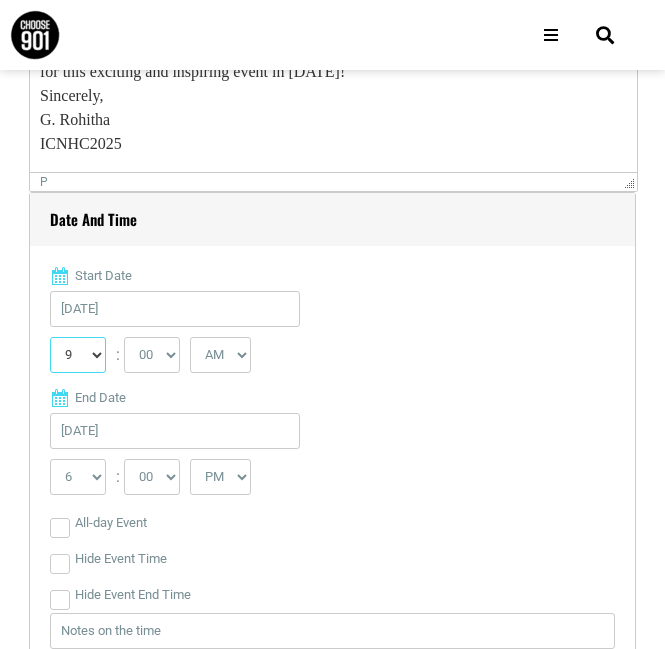 click on "0
1
2
3
4
5
6
7
8
9
10
11
12" at bounding box center [78, 355] 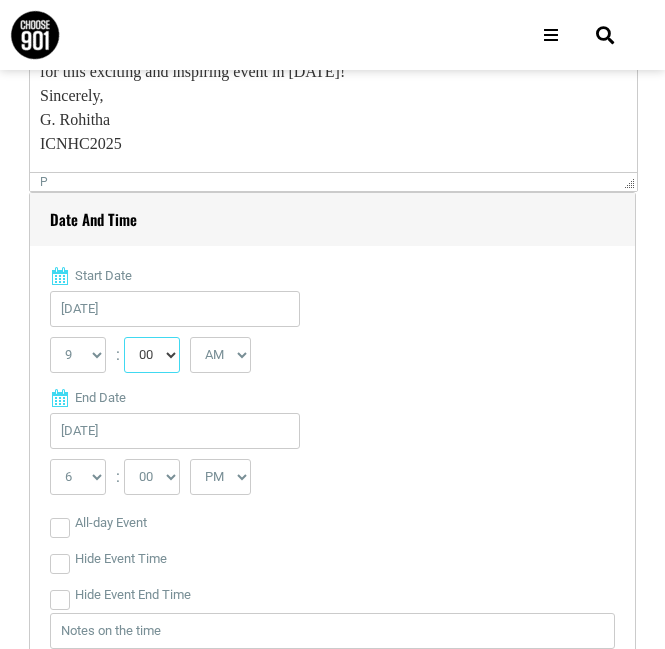 click on "00
05
10
15
20
25
30
35
40
45
50
55" at bounding box center (152, 355) 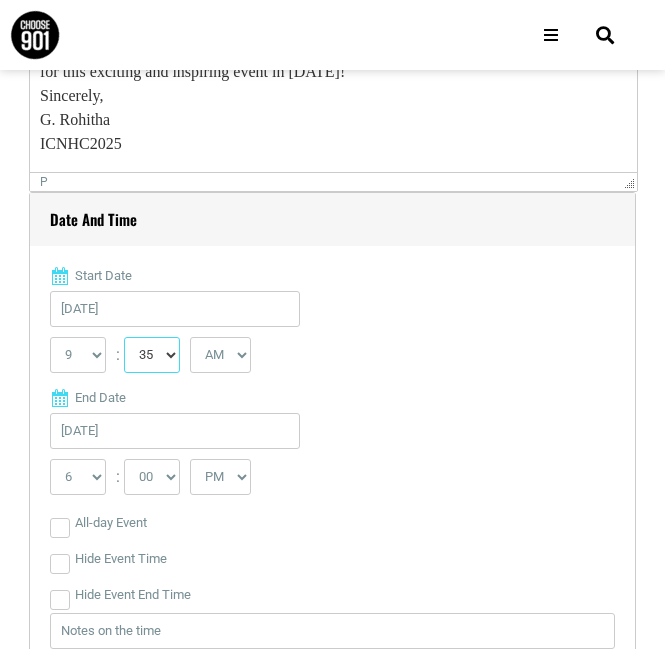 click on "00
05
10
15
20
25
30
35
40
45
50
55" at bounding box center (152, 355) 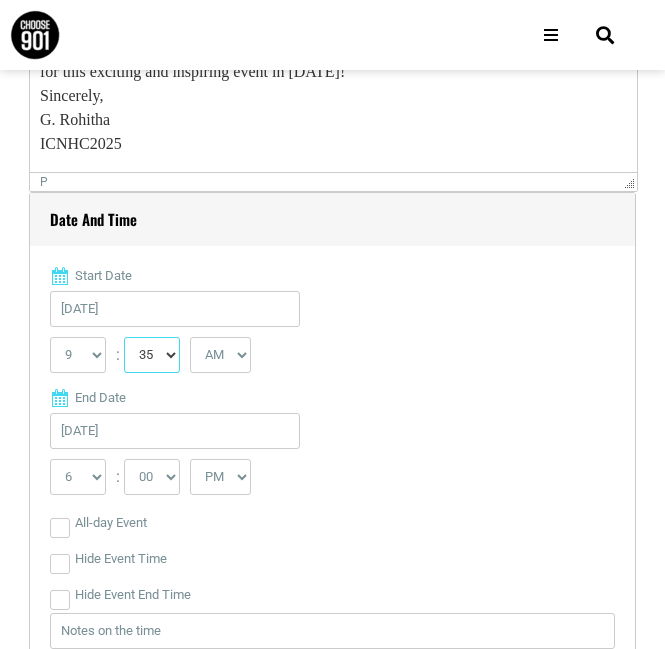 select on "30" 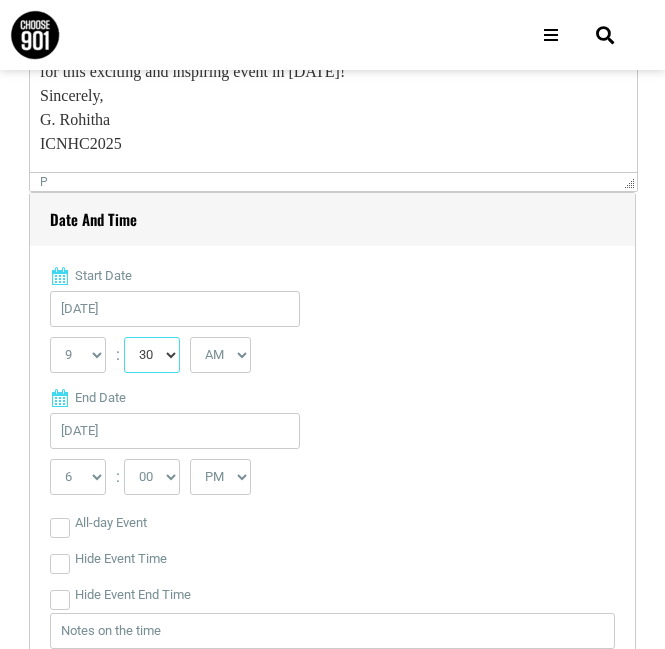 click on "00
05
10
15
20
25
30
35
40
45
50
55" at bounding box center (152, 355) 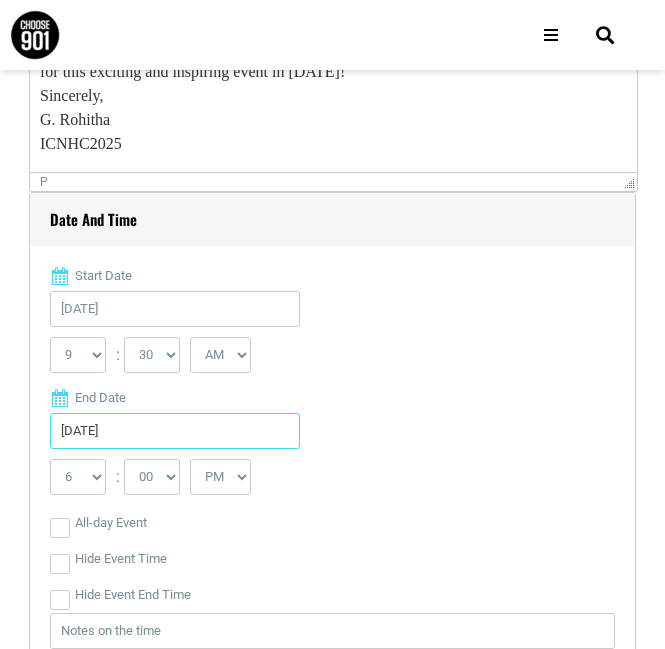 click on "11/27/2025" at bounding box center (175, 431) 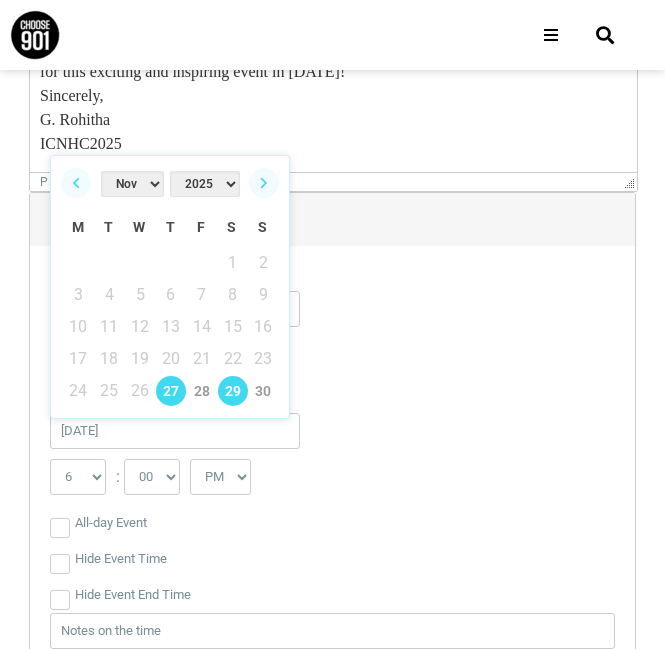 click on "29" at bounding box center (233, 391) 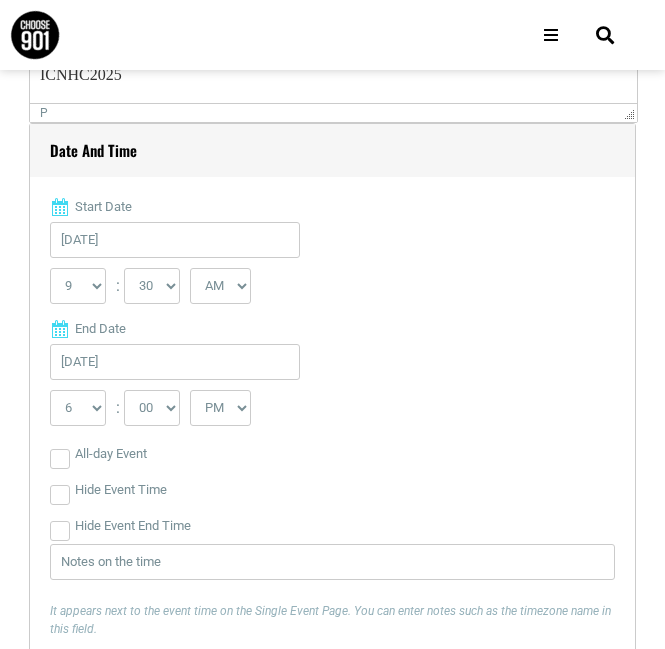 scroll, scrollTop: 900, scrollLeft: 0, axis: vertical 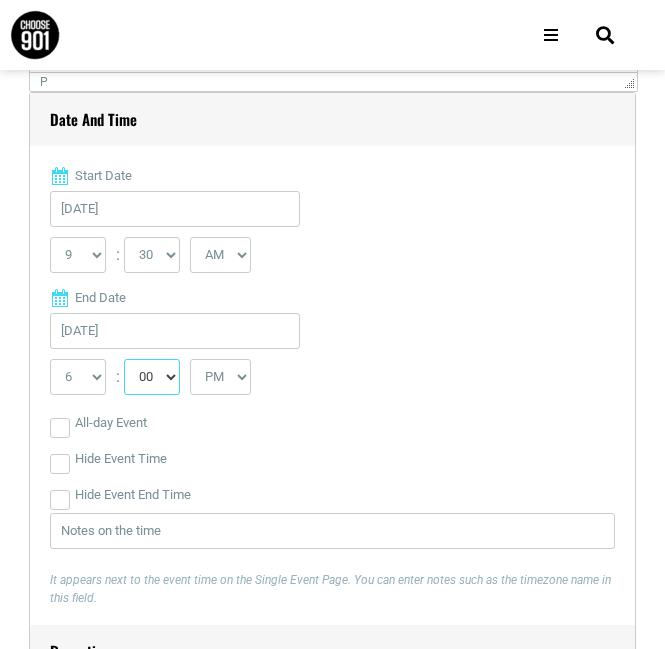 click on "00
05
10
15
20
25
30
35
40
45
50
55" at bounding box center [152, 377] 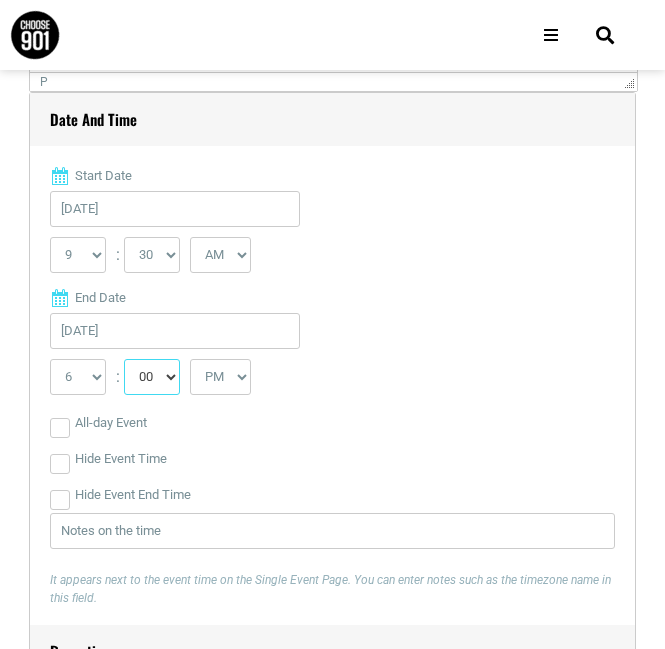 select on "30" 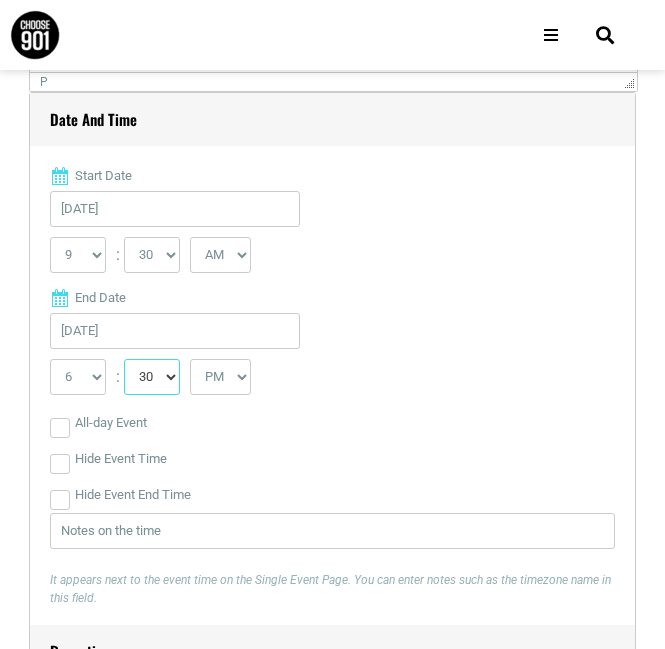 click on "00
05
10
15
20
25
30
35
40
45
50
55" at bounding box center (152, 377) 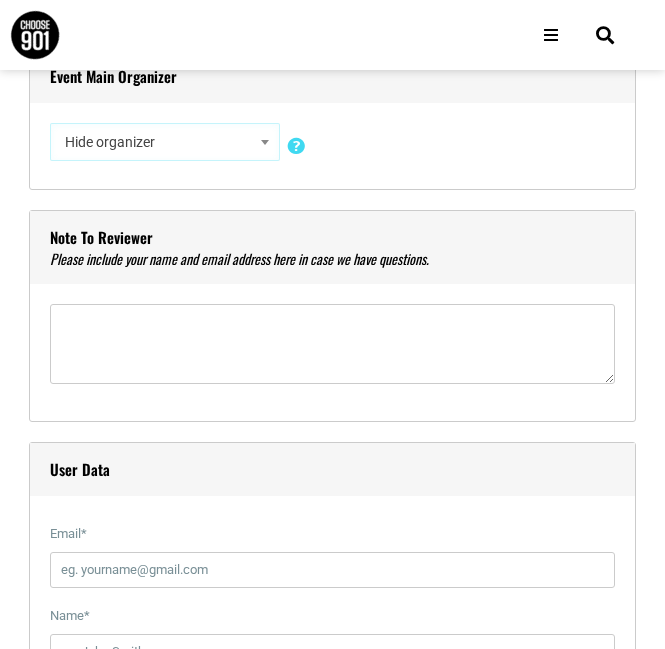 scroll, scrollTop: 2100, scrollLeft: 0, axis: vertical 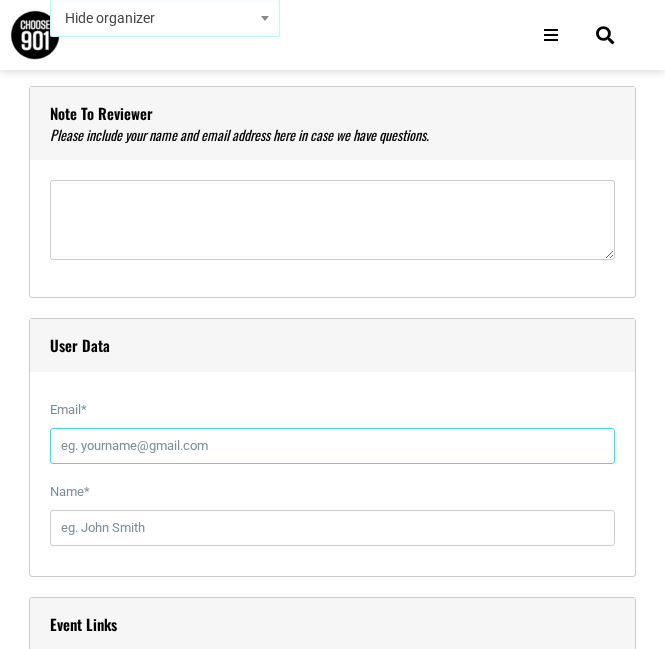 click on "Email *" at bounding box center (332, 446) 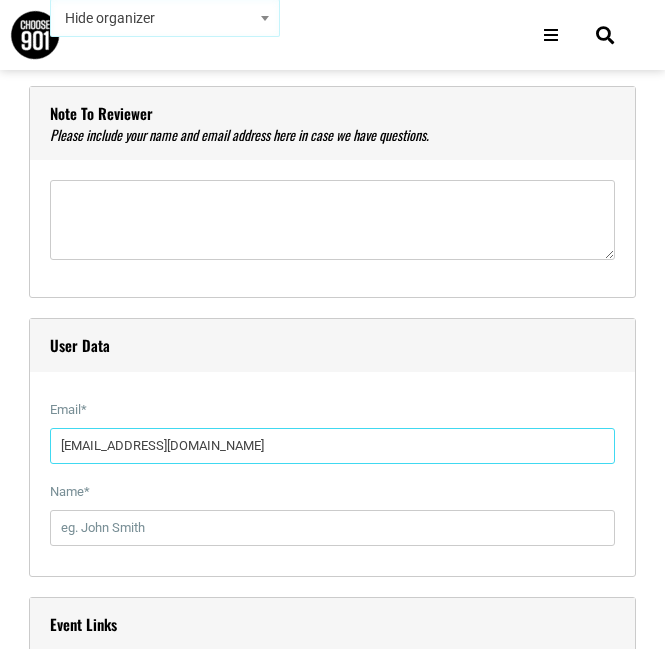 type on "icnhc2025@conplusmeeting.com" 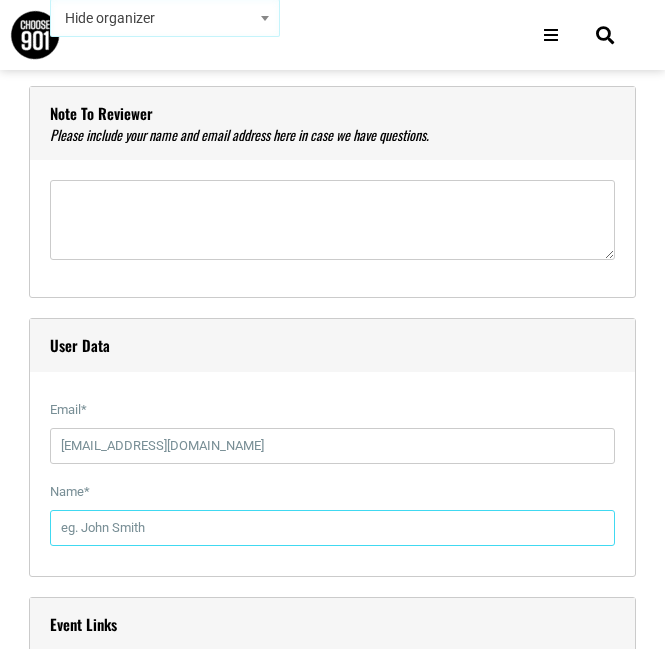 click on "Name *" at bounding box center [332, 528] 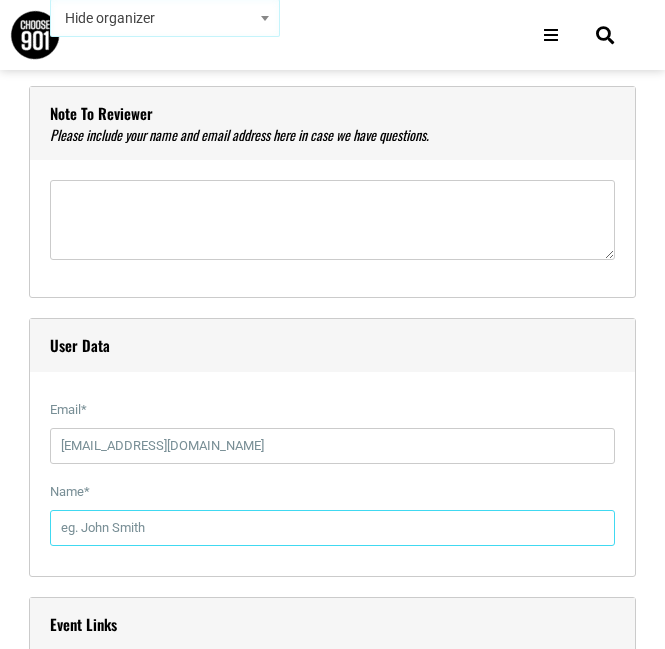 click on "Name *" at bounding box center [332, 528] 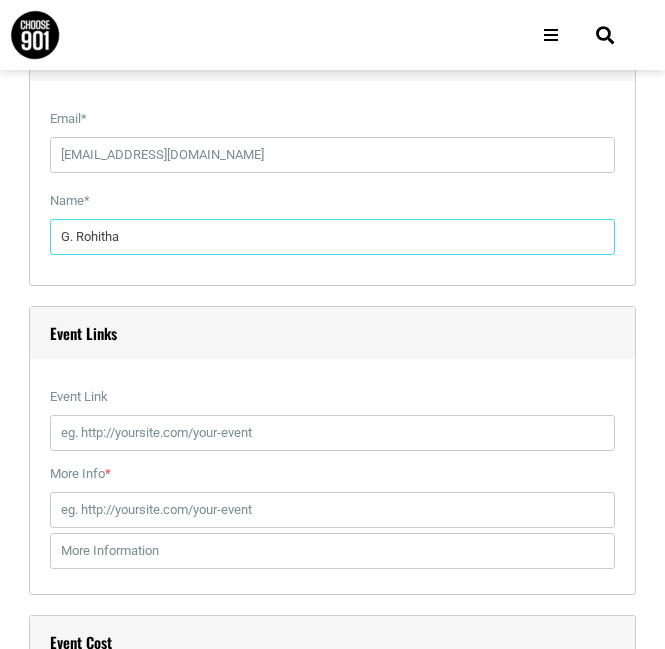 scroll, scrollTop: 2400, scrollLeft: 0, axis: vertical 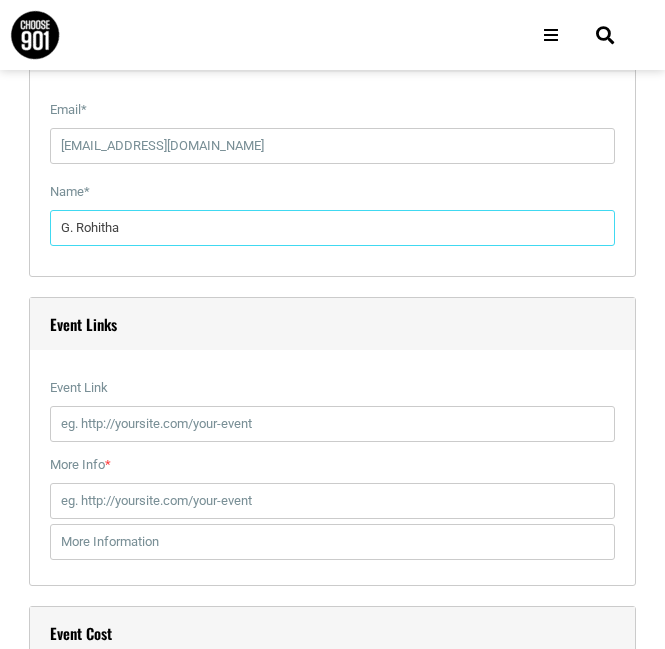 type on "G. Rohitha" 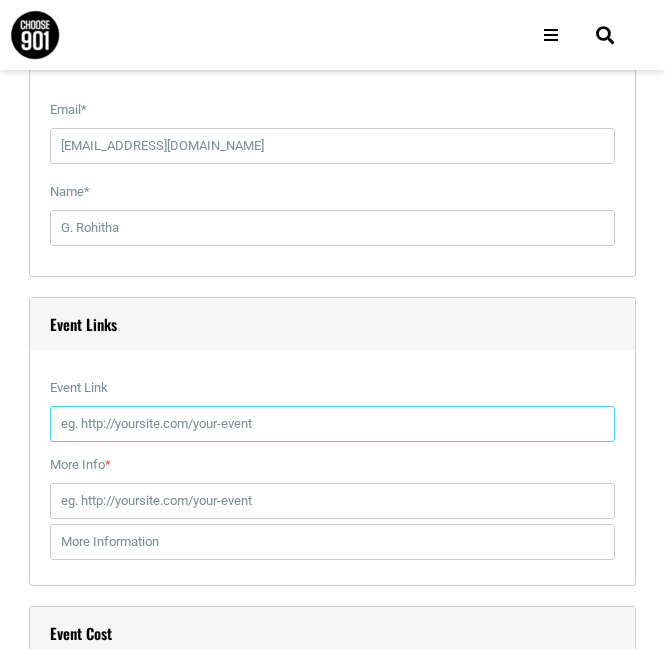 click on "Event Link" at bounding box center [332, 424] 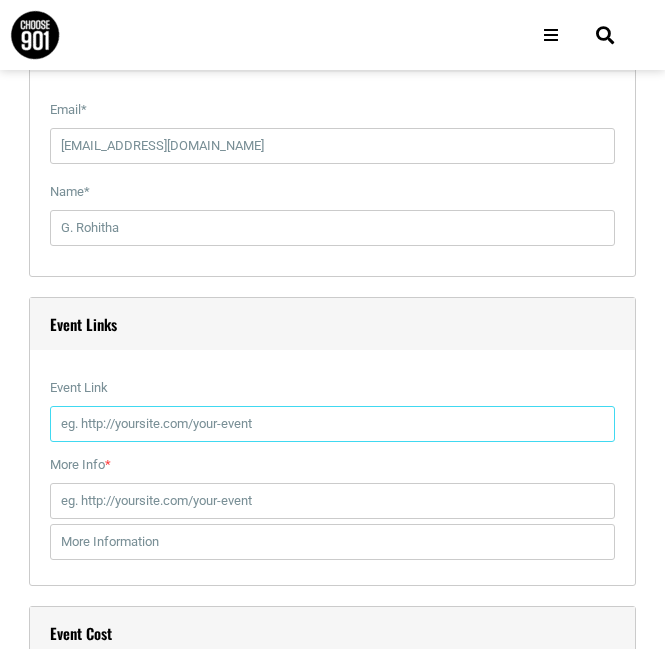 click on "Event Link" at bounding box center (332, 424) 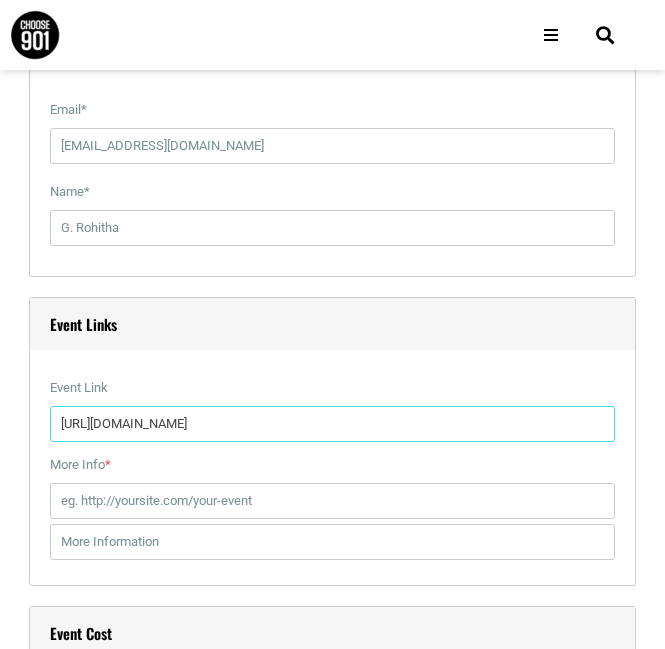 type on "https://nursing.conplusmeeting.com/" 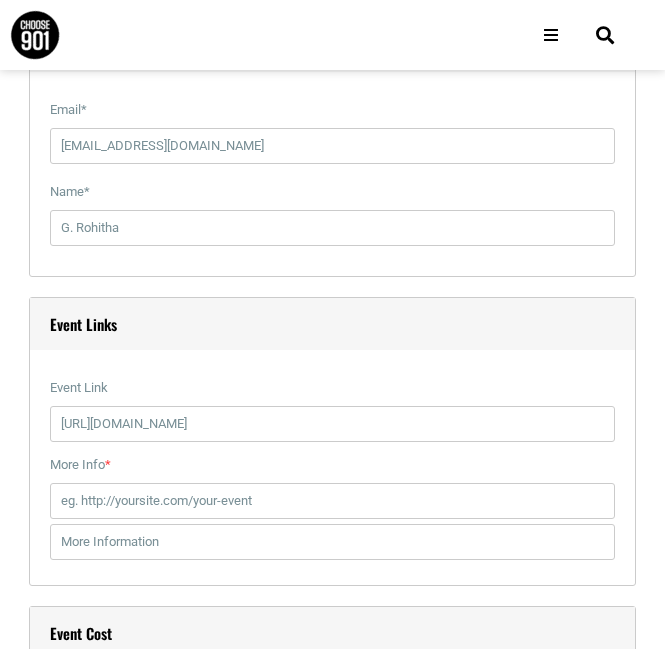click on "More Info  *
This link will appear on the single event page. Insert full link including http(s)://" at bounding box center [332, 506] 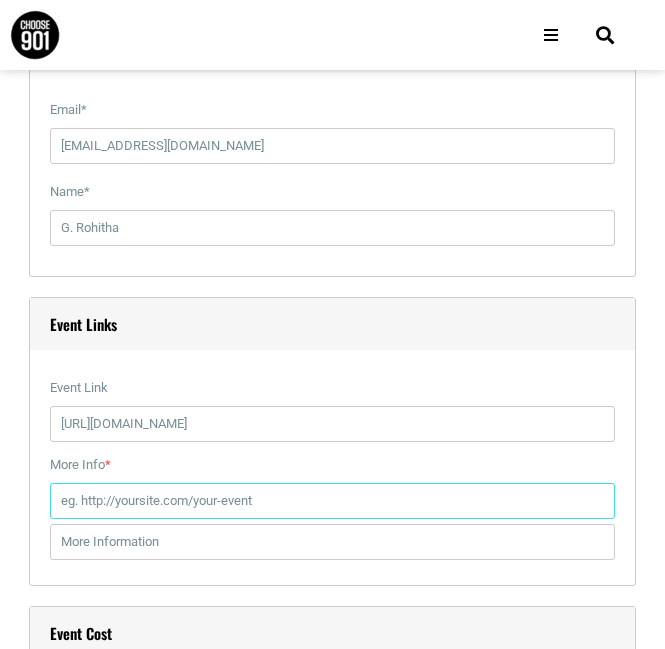 click on "More Info  *" at bounding box center [332, 501] 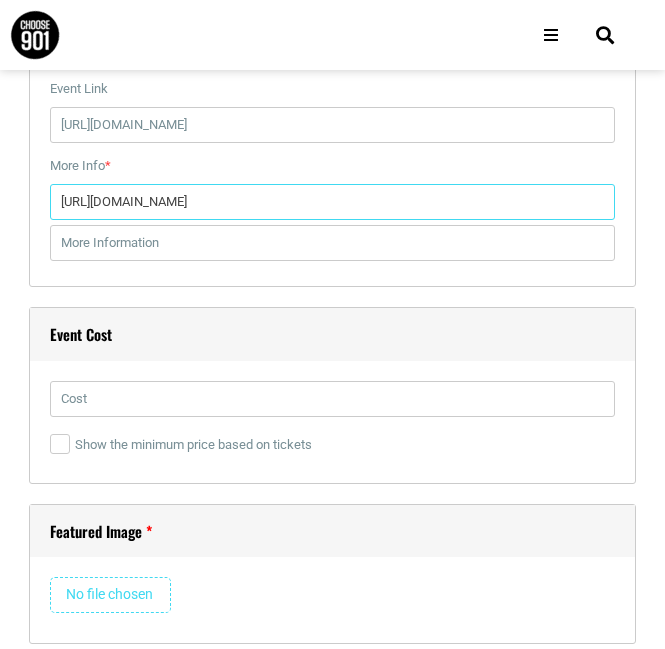scroll, scrollTop: 2700, scrollLeft: 0, axis: vertical 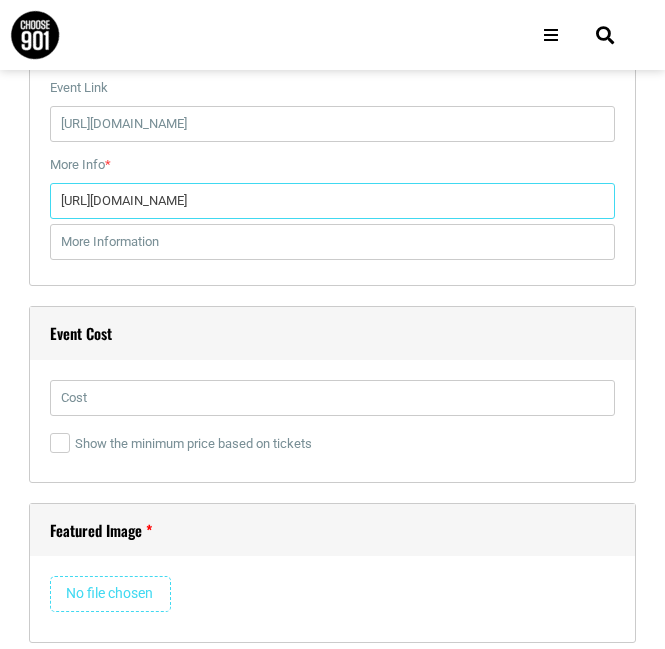type on "https://nursing.conplusmeeting.com/" 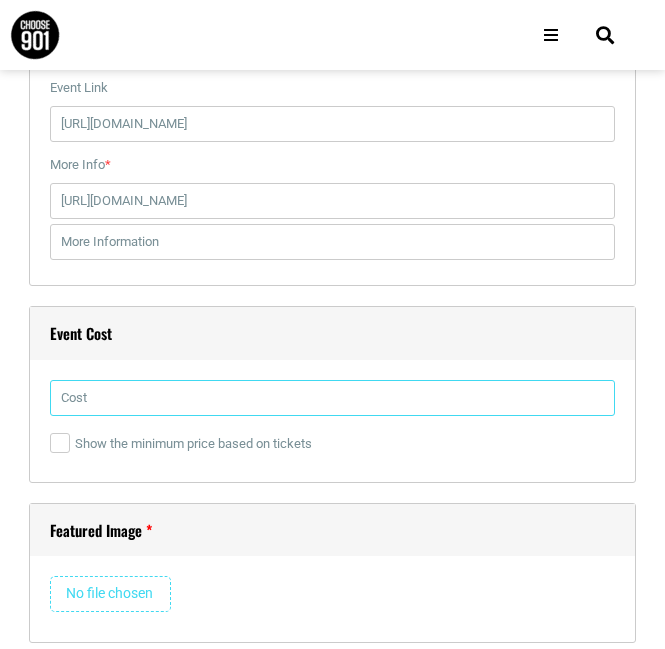 click at bounding box center (332, 398) 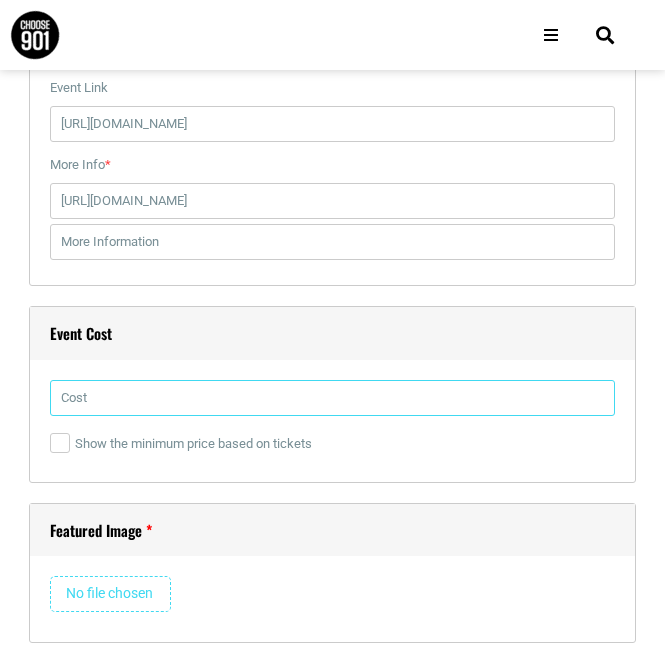 type on "$749" 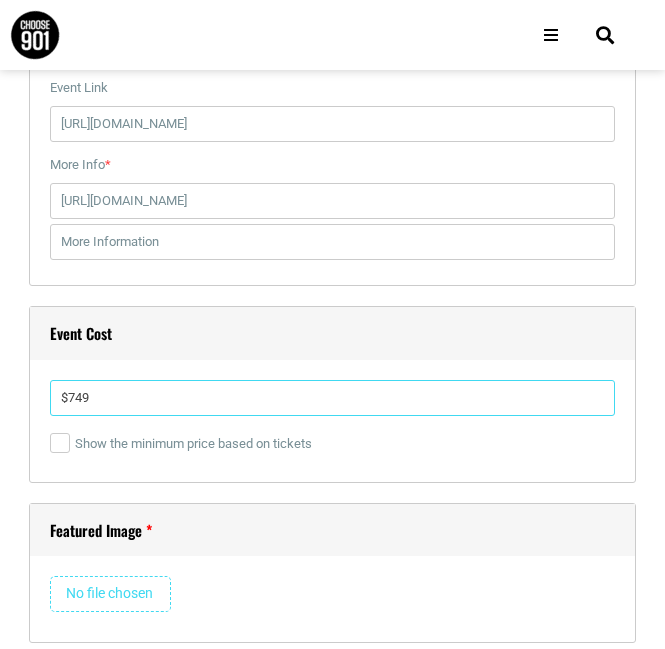 drag, startPoint x: 93, startPoint y: 395, endPoint x: 36, endPoint y: 395, distance: 57 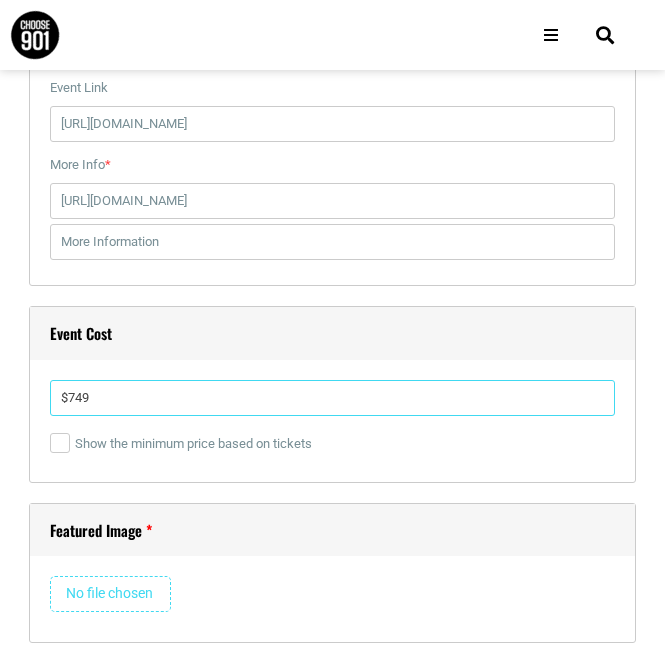 click on "Event Cost
$749
Show the minimum price based on tickets" at bounding box center (332, 394) 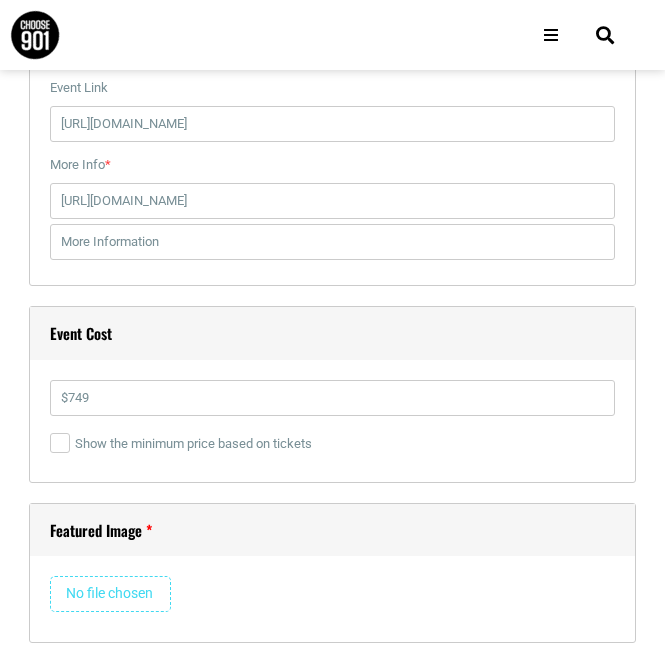 click on "Event Cost
$749
Show the minimum price based on tickets" at bounding box center [332, 394] 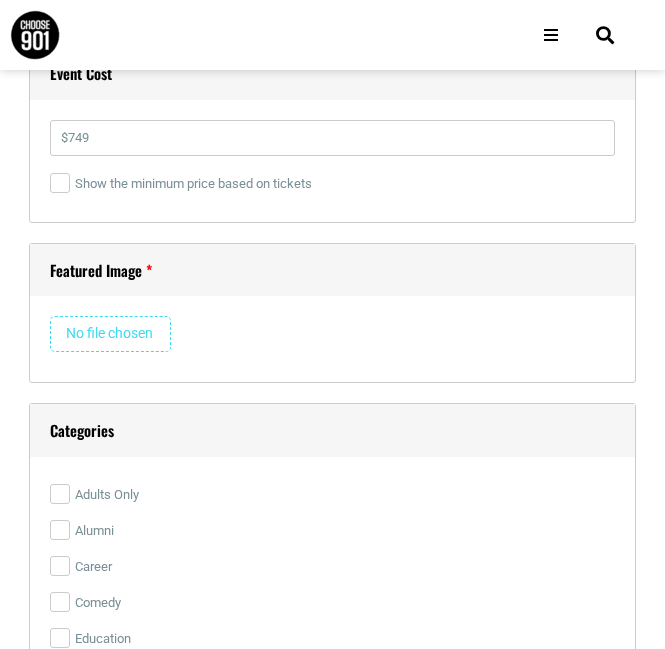 scroll, scrollTop: 3000, scrollLeft: 0, axis: vertical 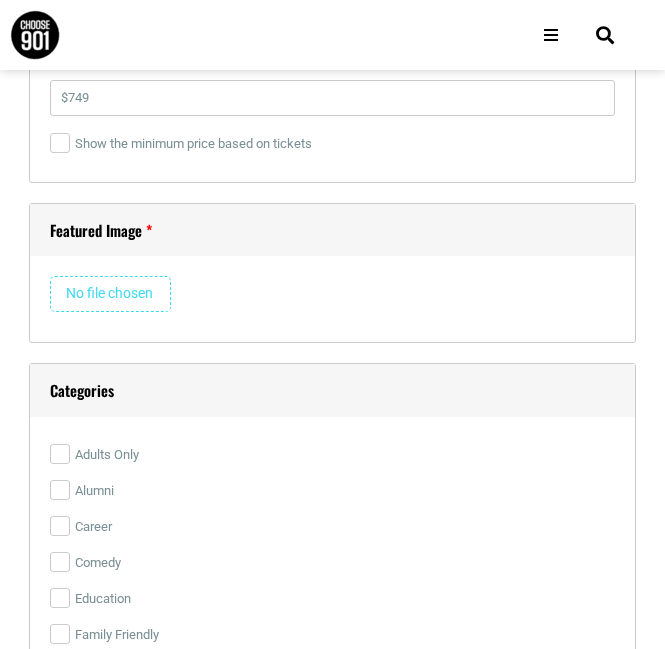 click at bounding box center (110, 294) 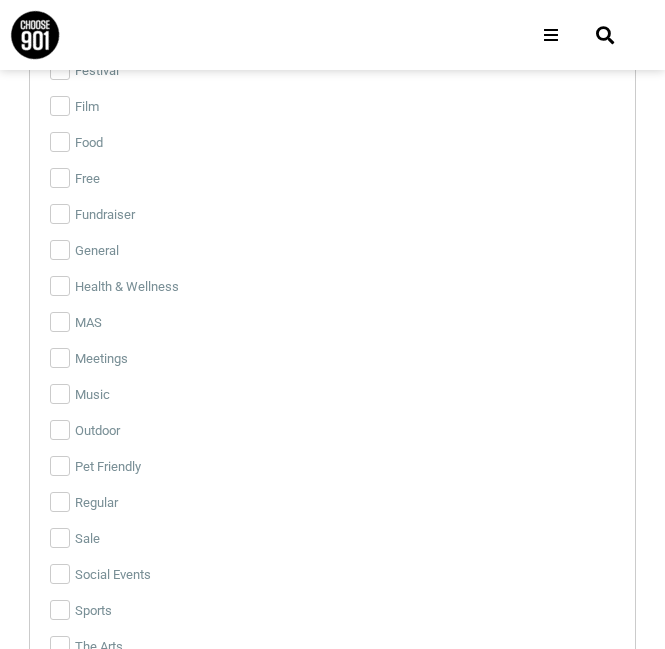 type 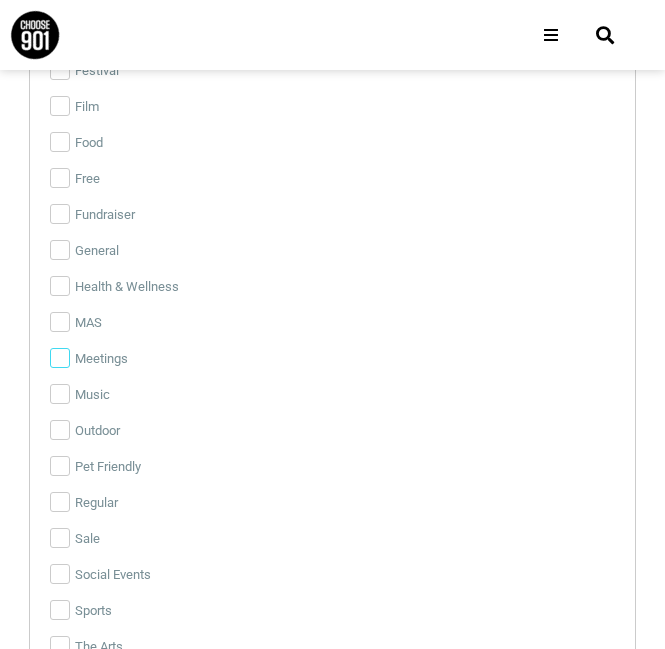 click on "Meetings" at bounding box center [60, 358] 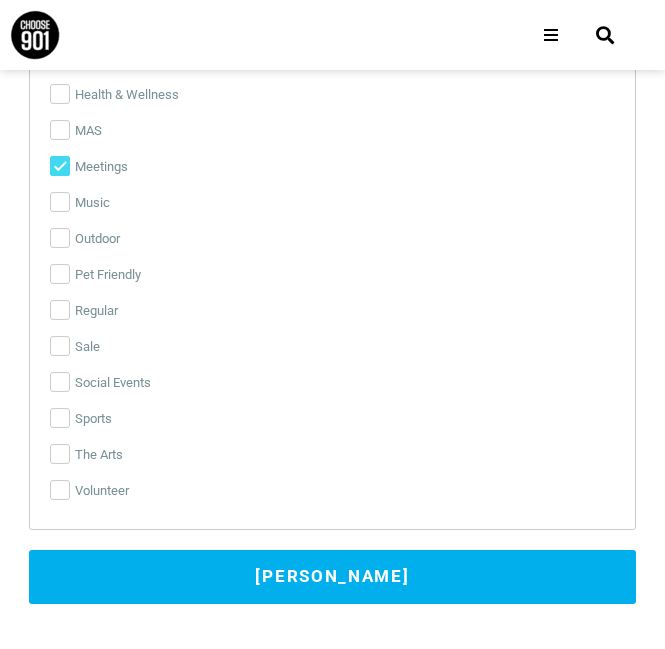 scroll, scrollTop: 4224, scrollLeft: 0, axis: vertical 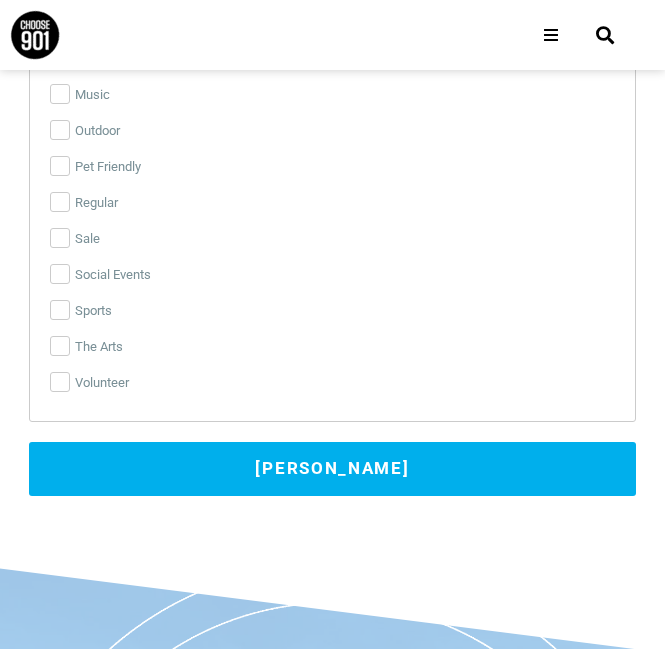 click on "[PERSON_NAME]" at bounding box center (332, 469) 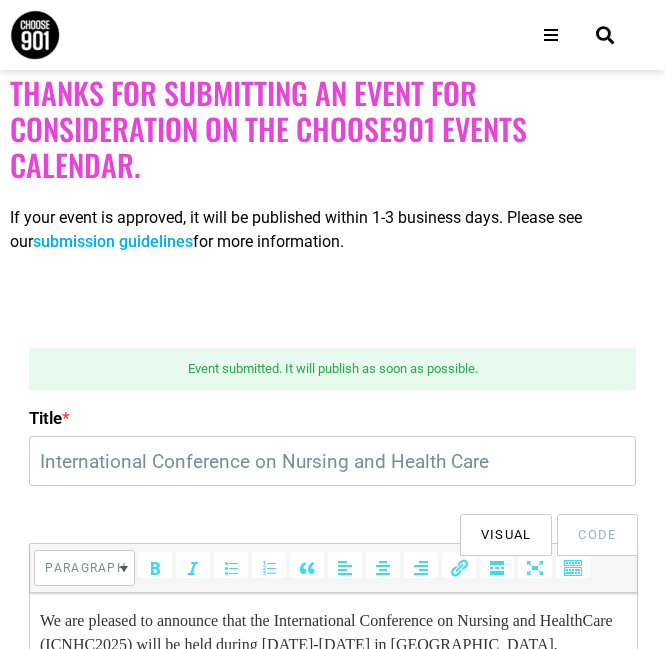 scroll, scrollTop: 302, scrollLeft: 0, axis: vertical 